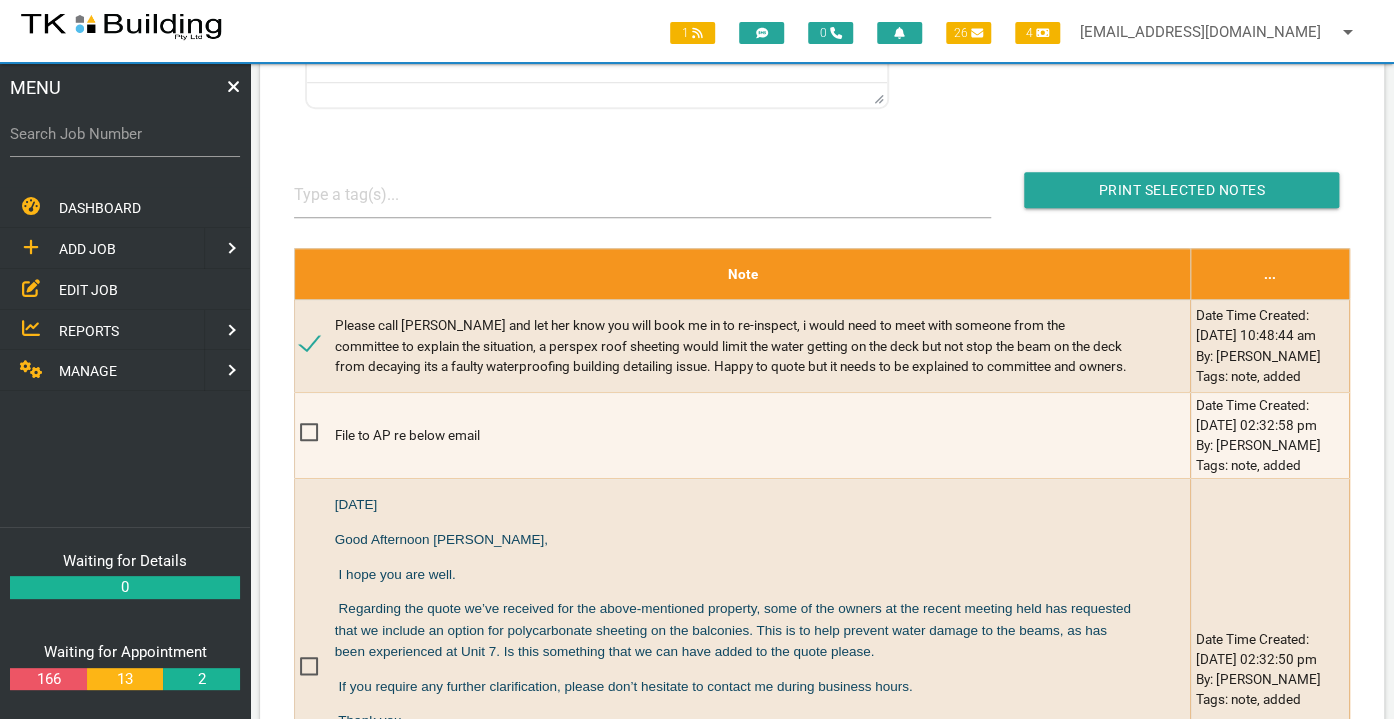 scroll, scrollTop: 0, scrollLeft: 0, axis: both 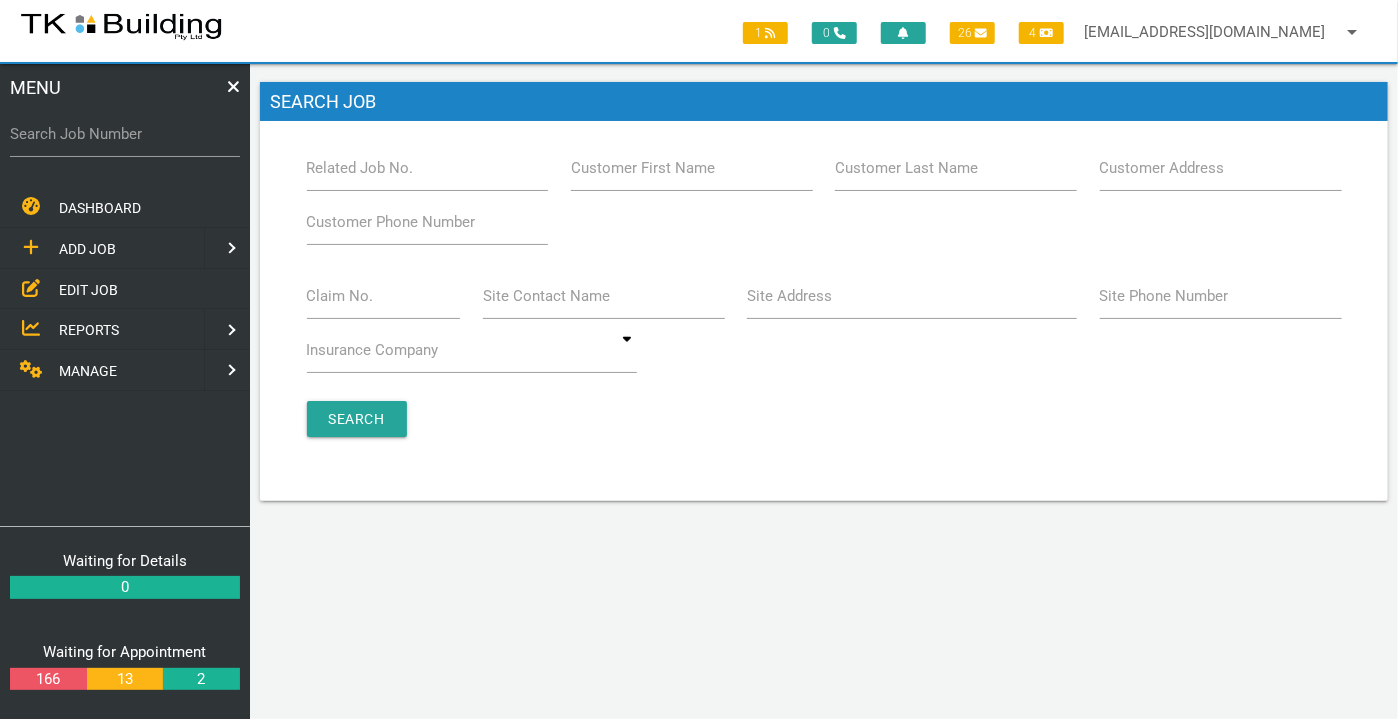click on "Related Job No." at bounding box center (360, 168) 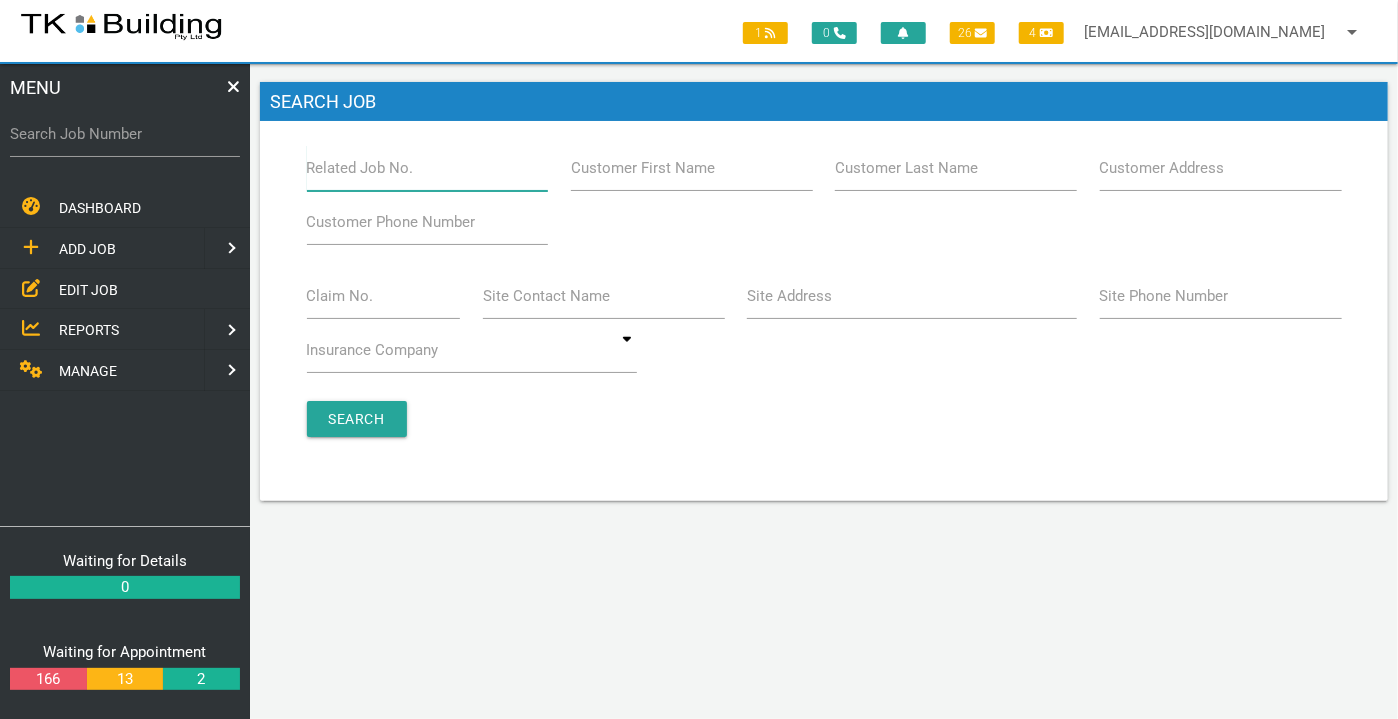 click on "Related Job No." at bounding box center [428, 168] 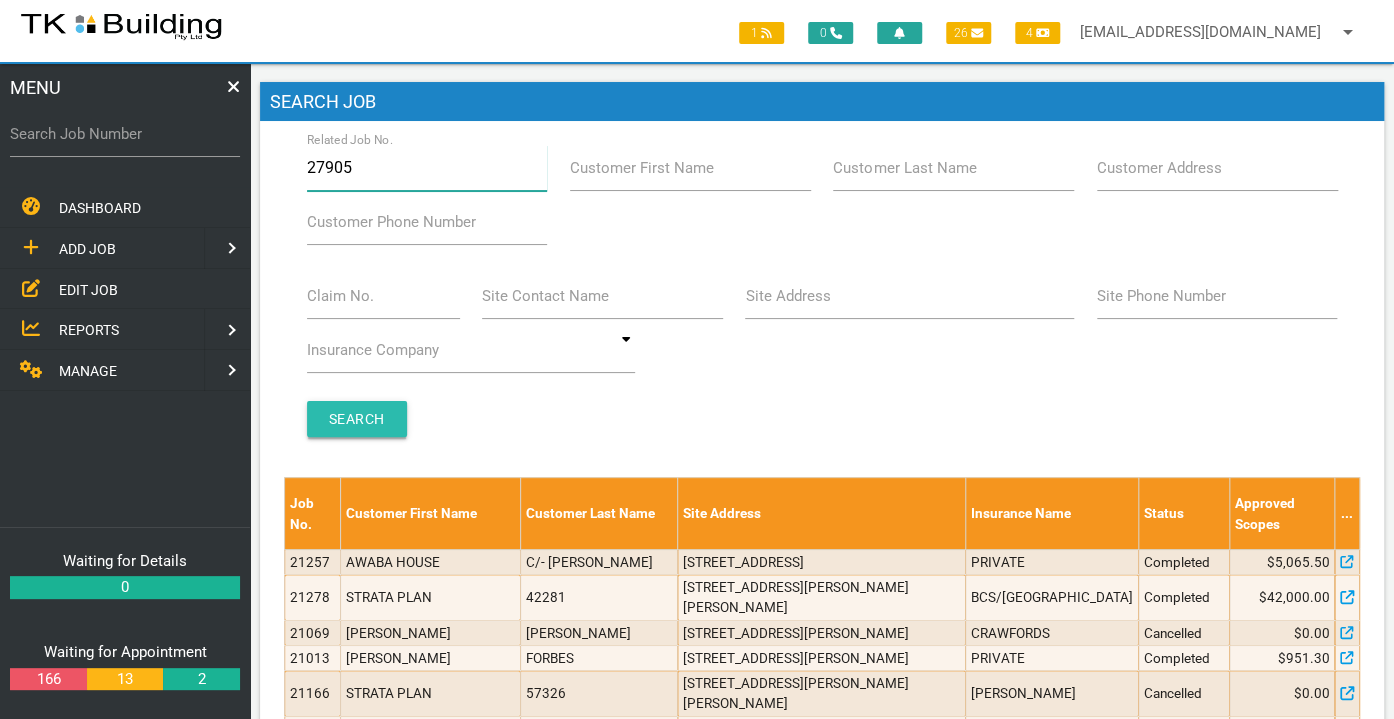 type on "27905" 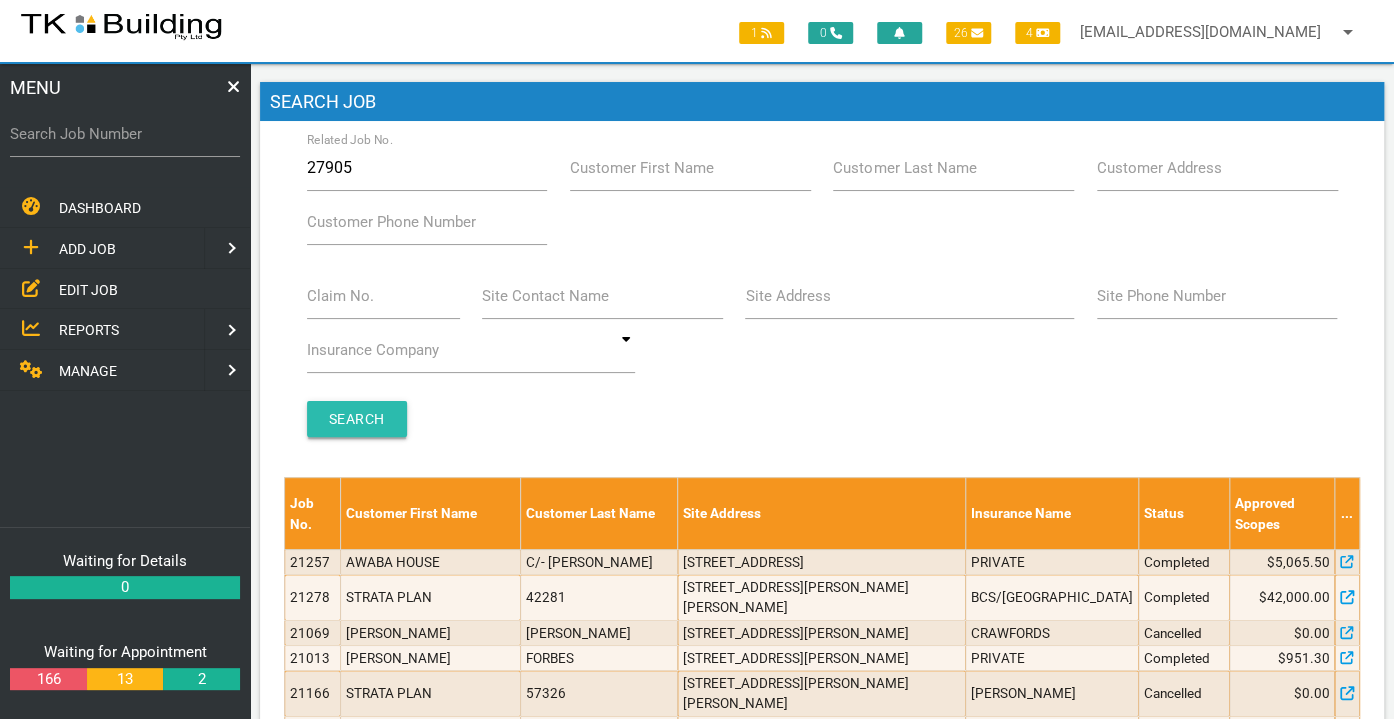 click on "Search" at bounding box center (357, 419) 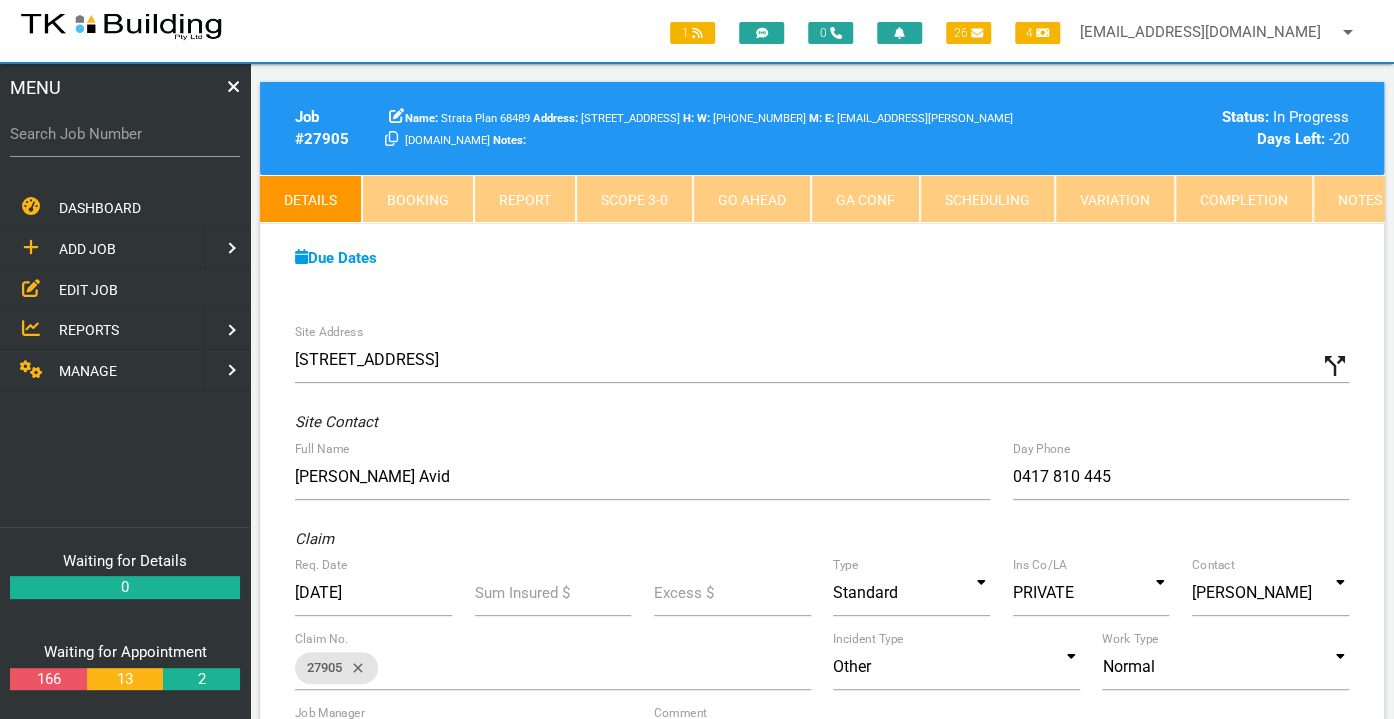 scroll, scrollTop: 0, scrollLeft: 0, axis: both 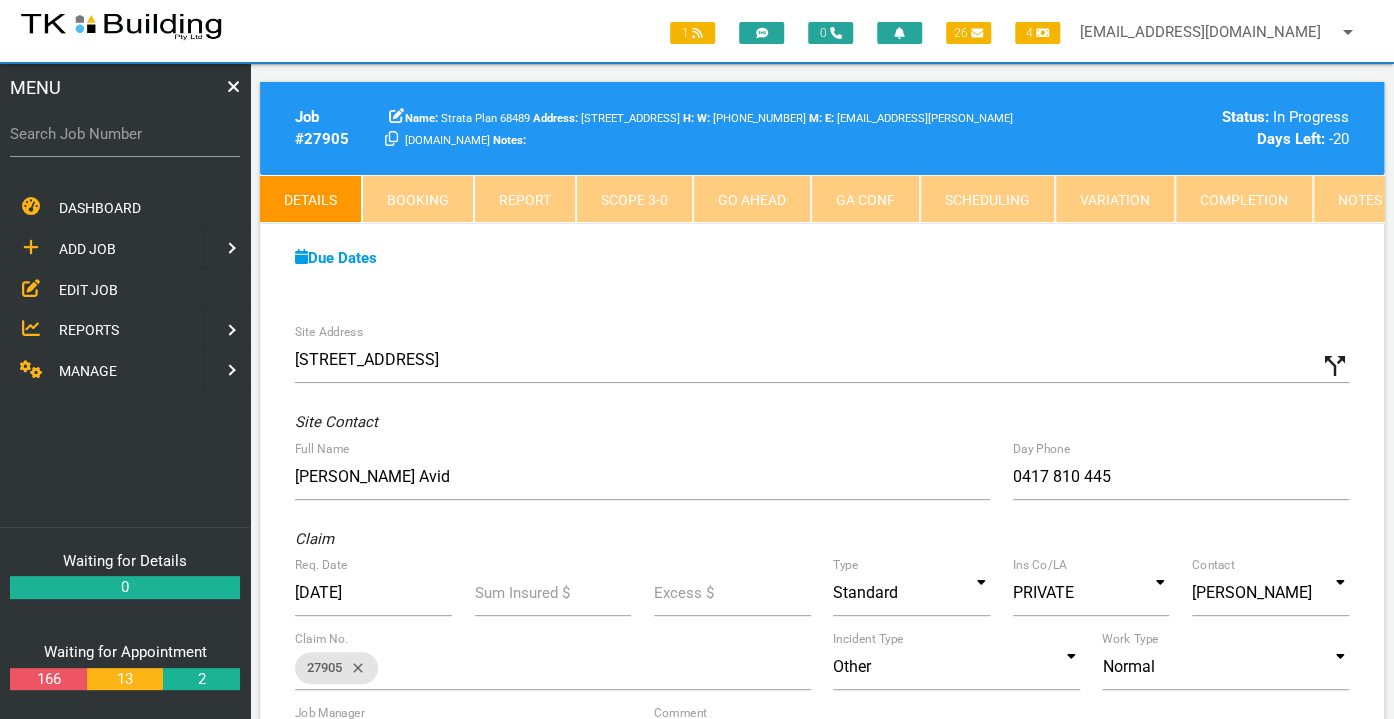 click on "Notes" at bounding box center [1360, 199] 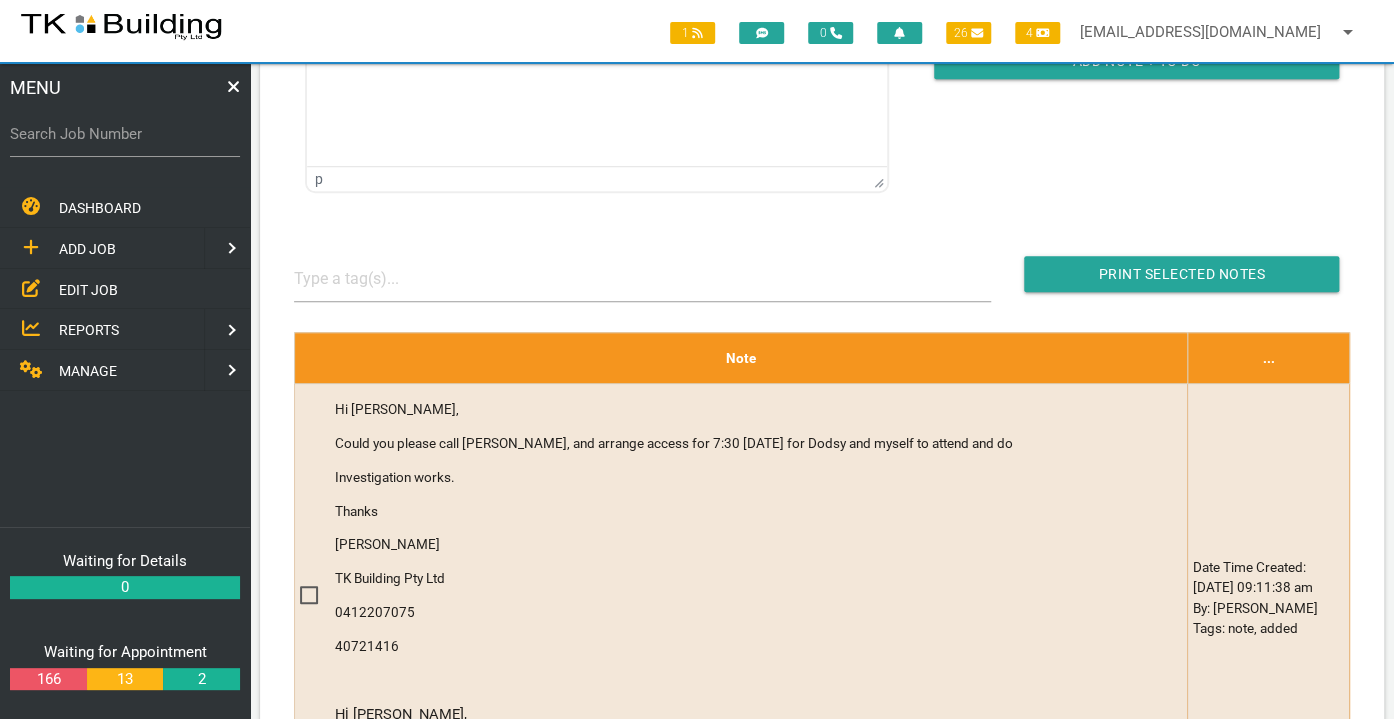 scroll, scrollTop: 0, scrollLeft: 0, axis: both 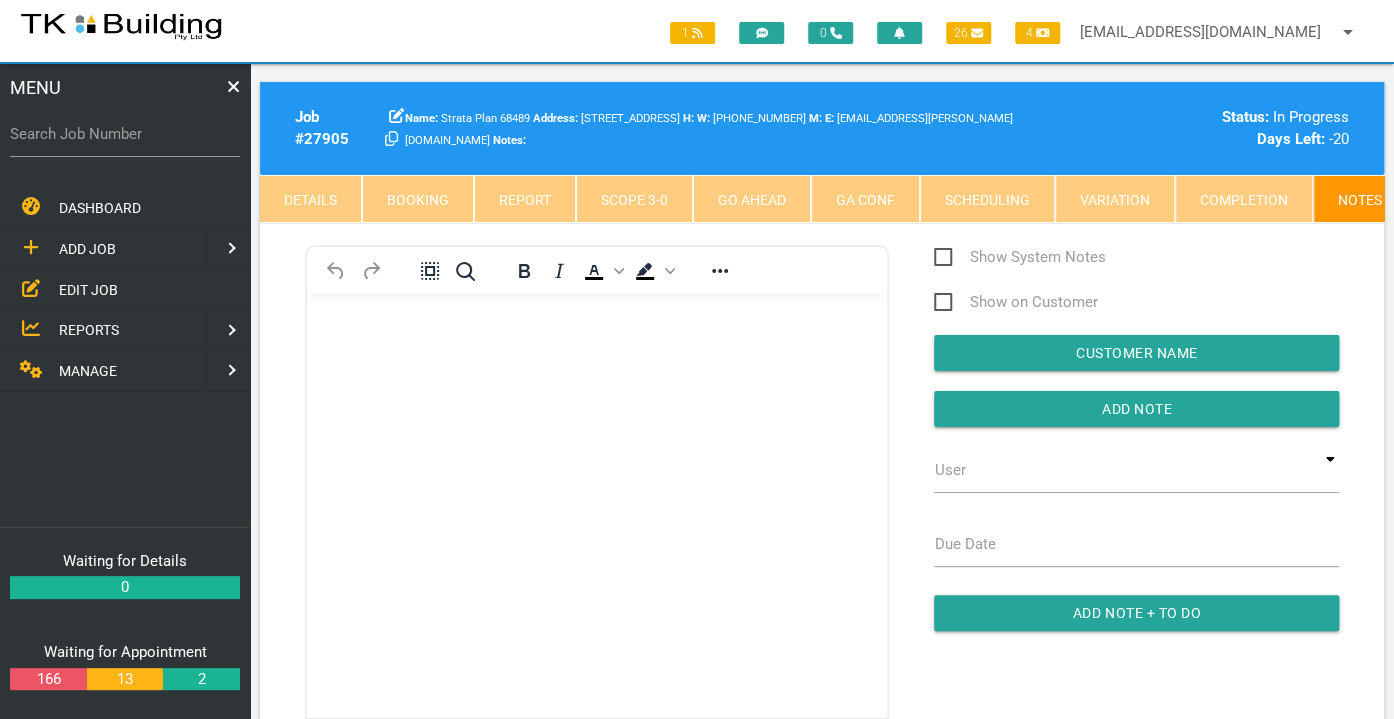 type 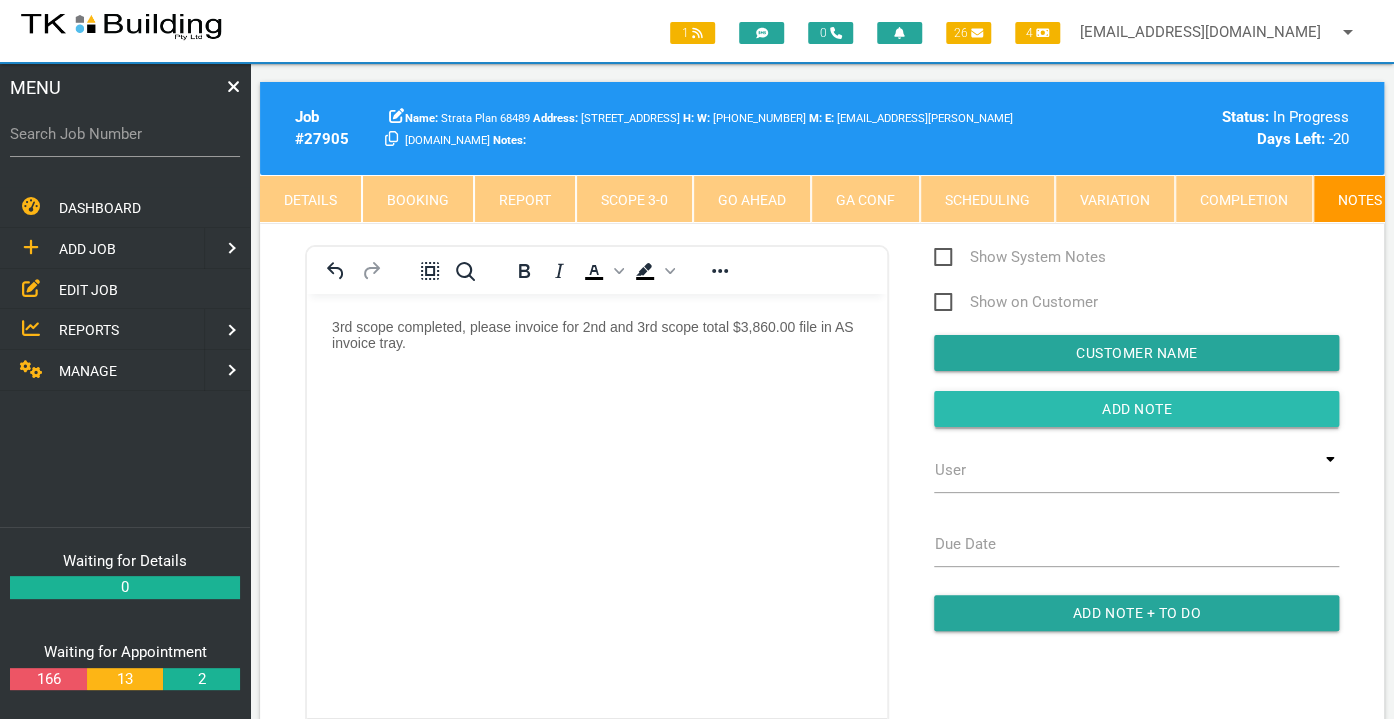 click at bounding box center [1136, 409] 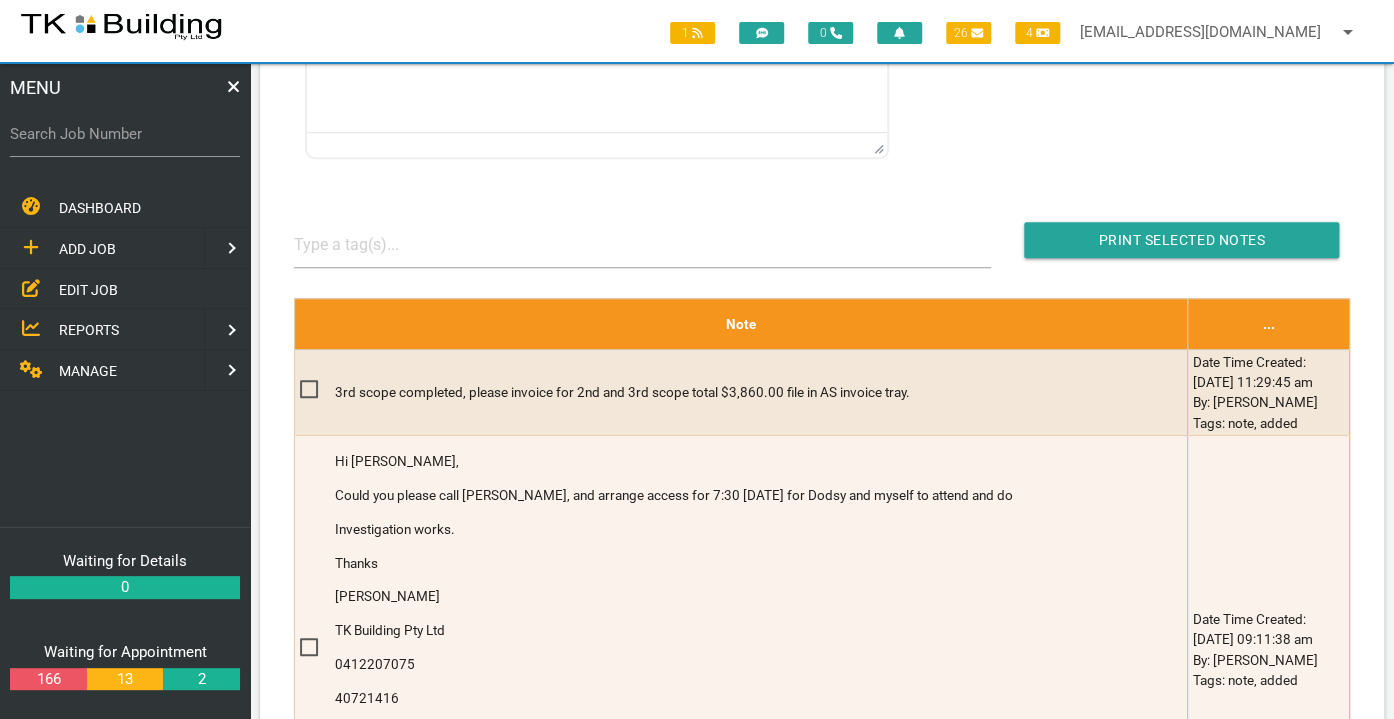 scroll, scrollTop: 588, scrollLeft: 0, axis: vertical 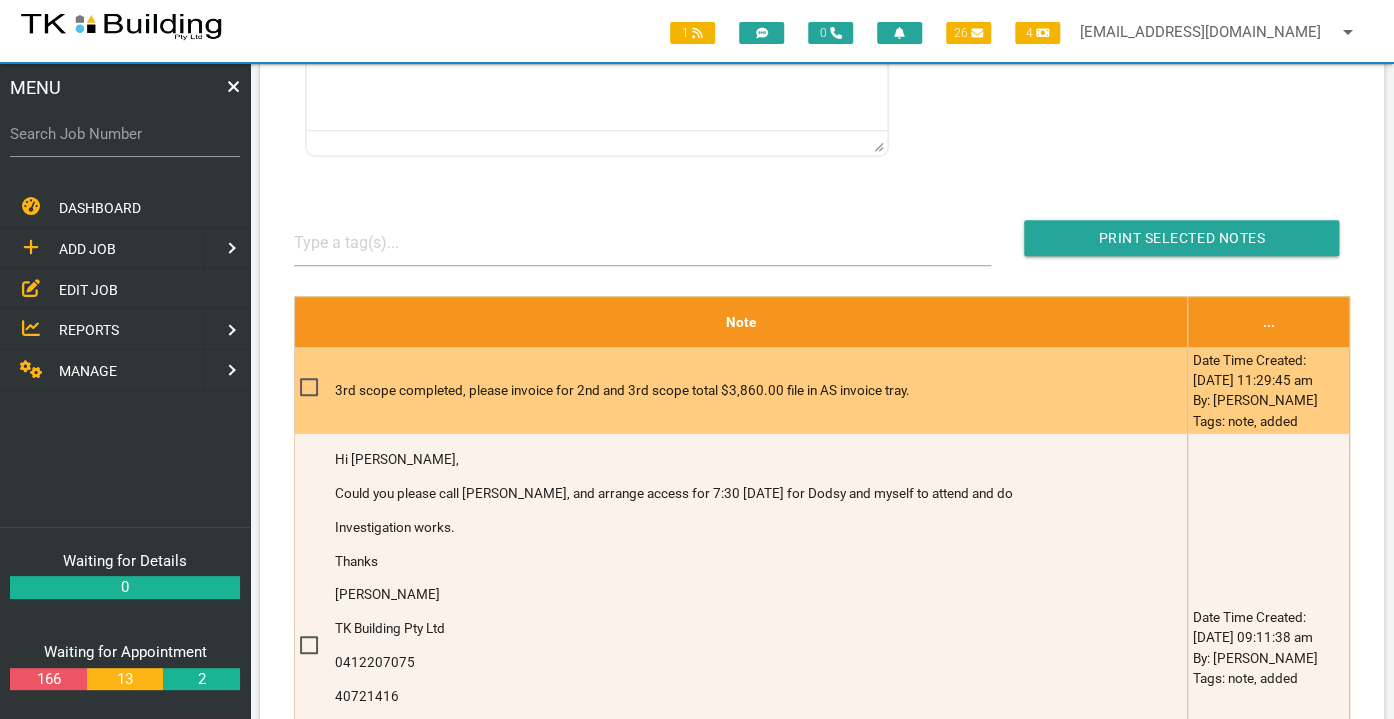 click on "3rd scope completed, please invoice for 2nd and 3rd scope total $3,860.00 file in AS invoice tray." at bounding box center [740, 390] 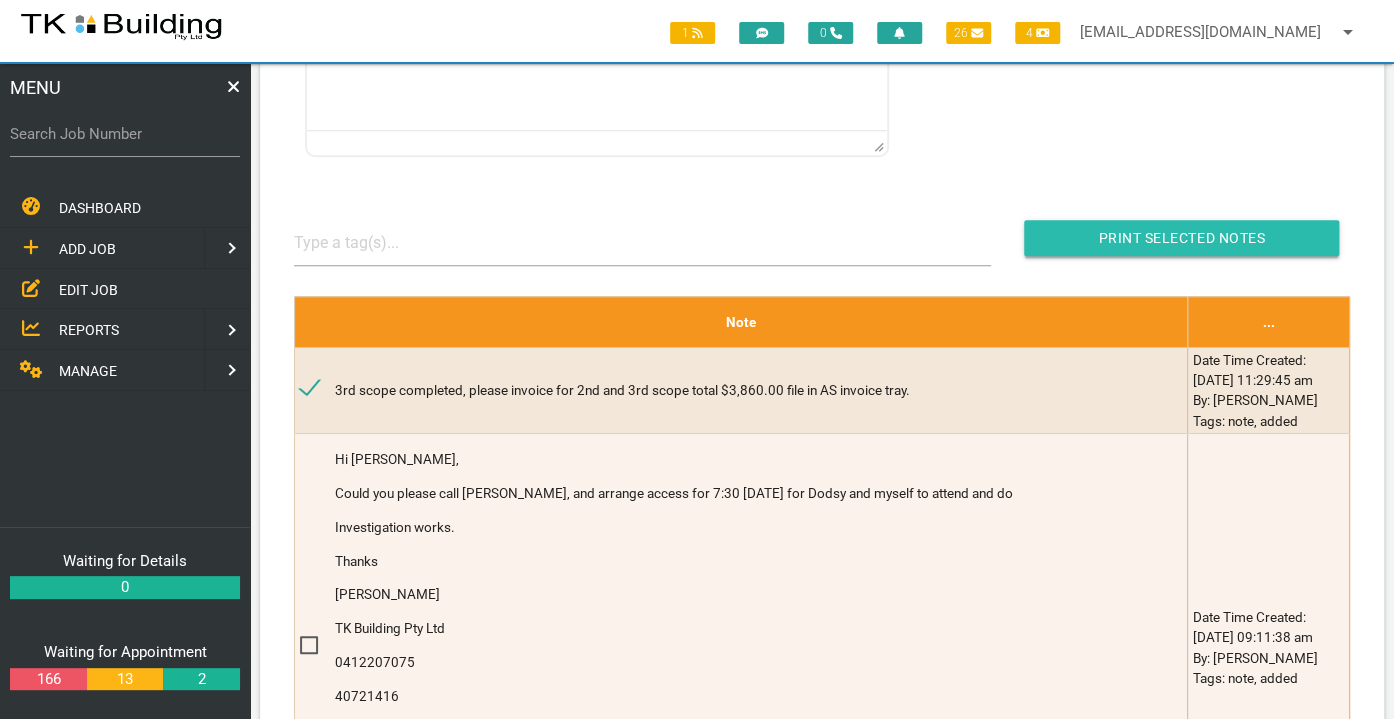 click at bounding box center [1181, 238] 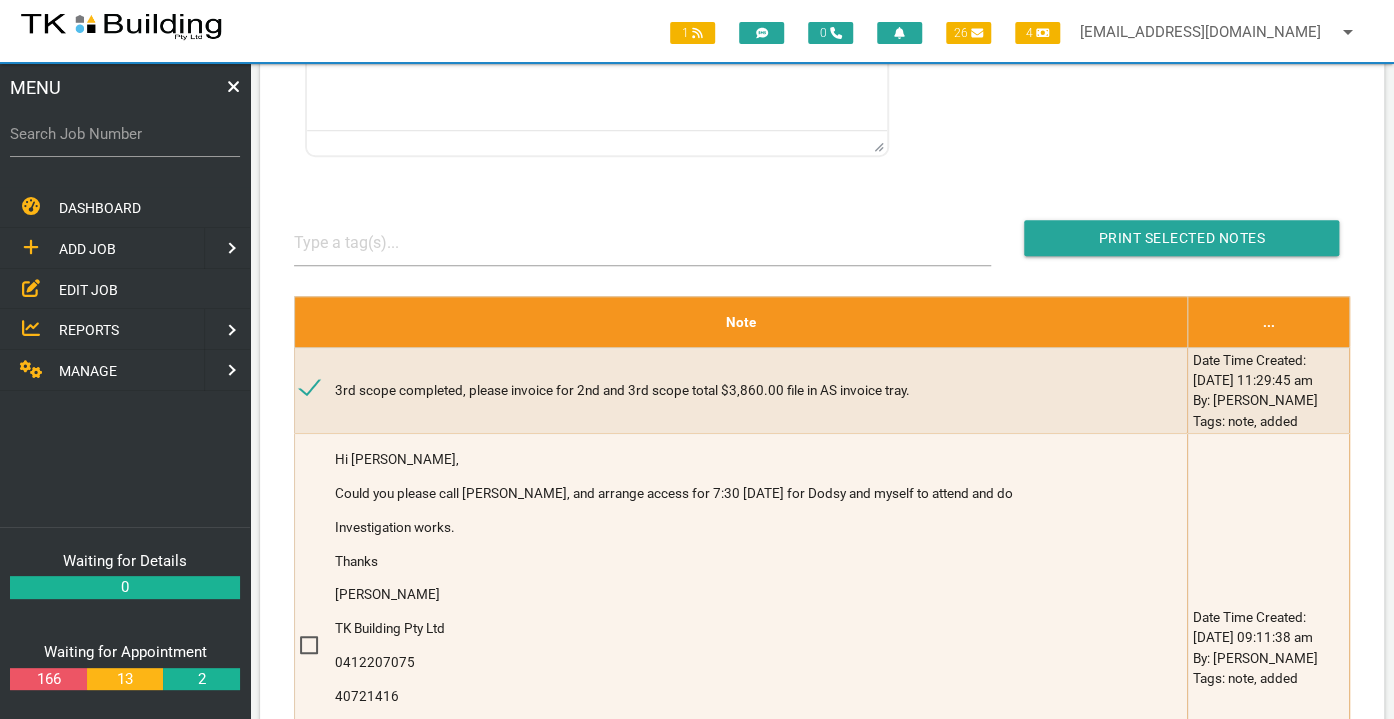 click on "EDIT JOB" at bounding box center (88, 289) 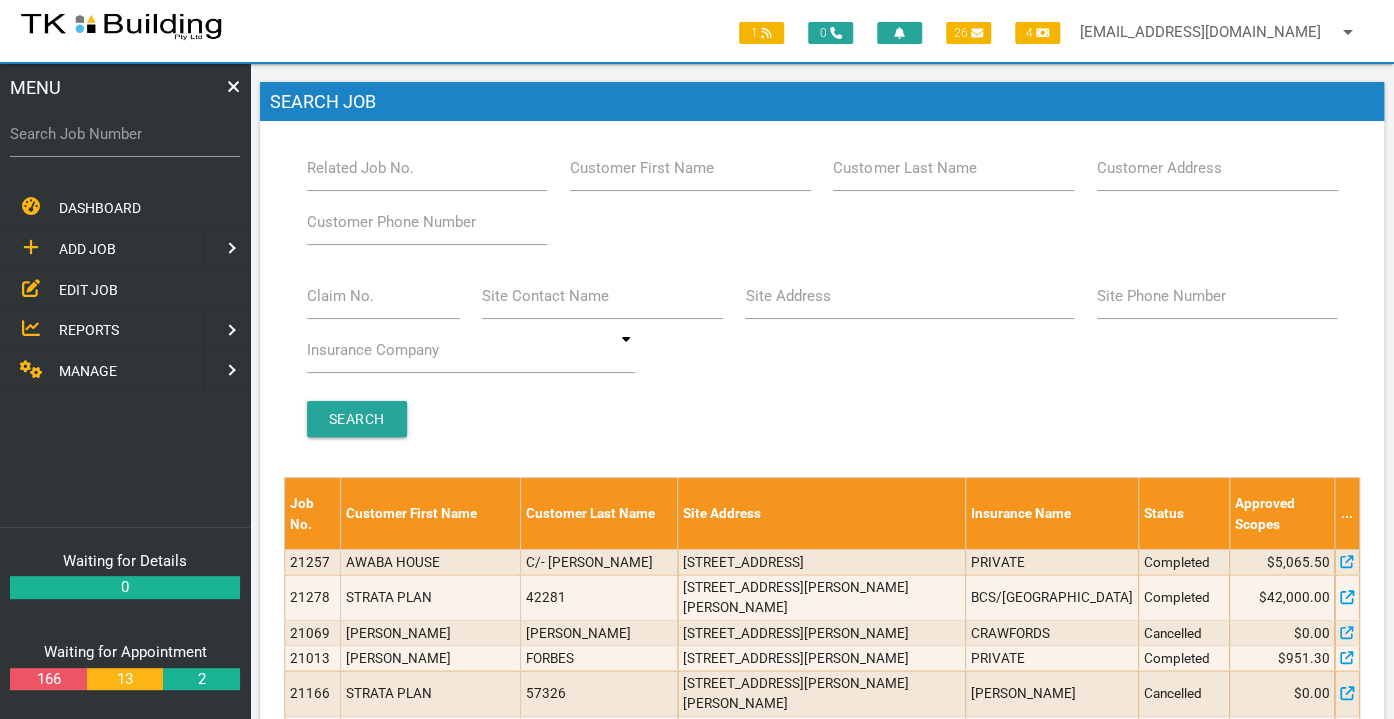 click on "Site Address" at bounding box center [787, 296] 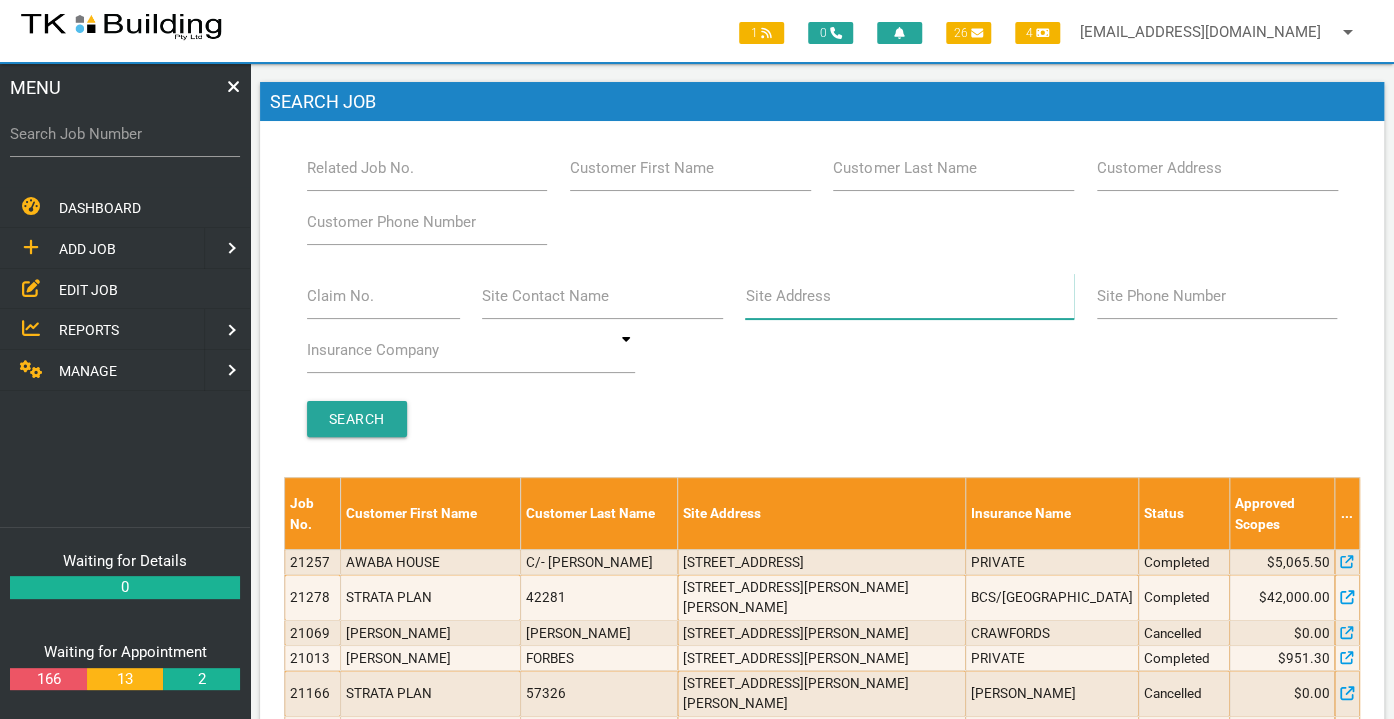 click on "Site Address" at bounding box center [909, 296] 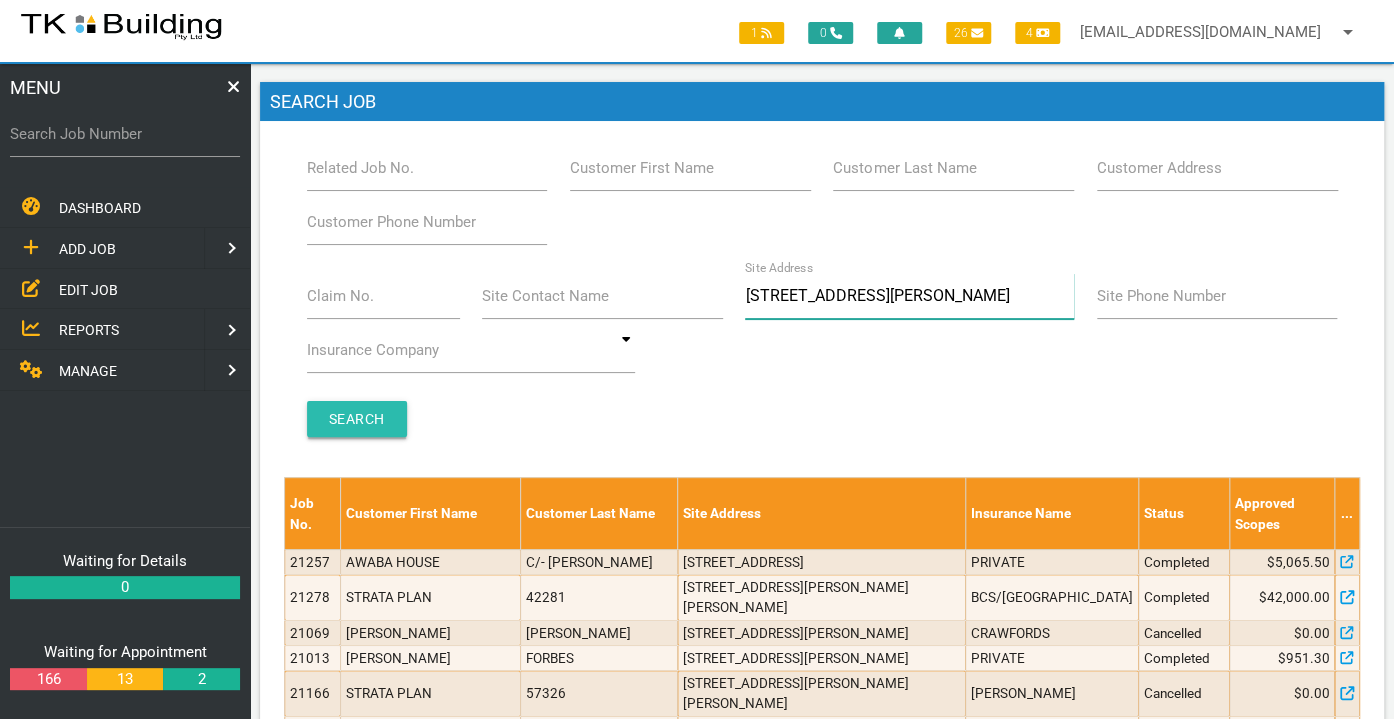 type on "[STREET_ADDRESS][PERSON_NAME]" 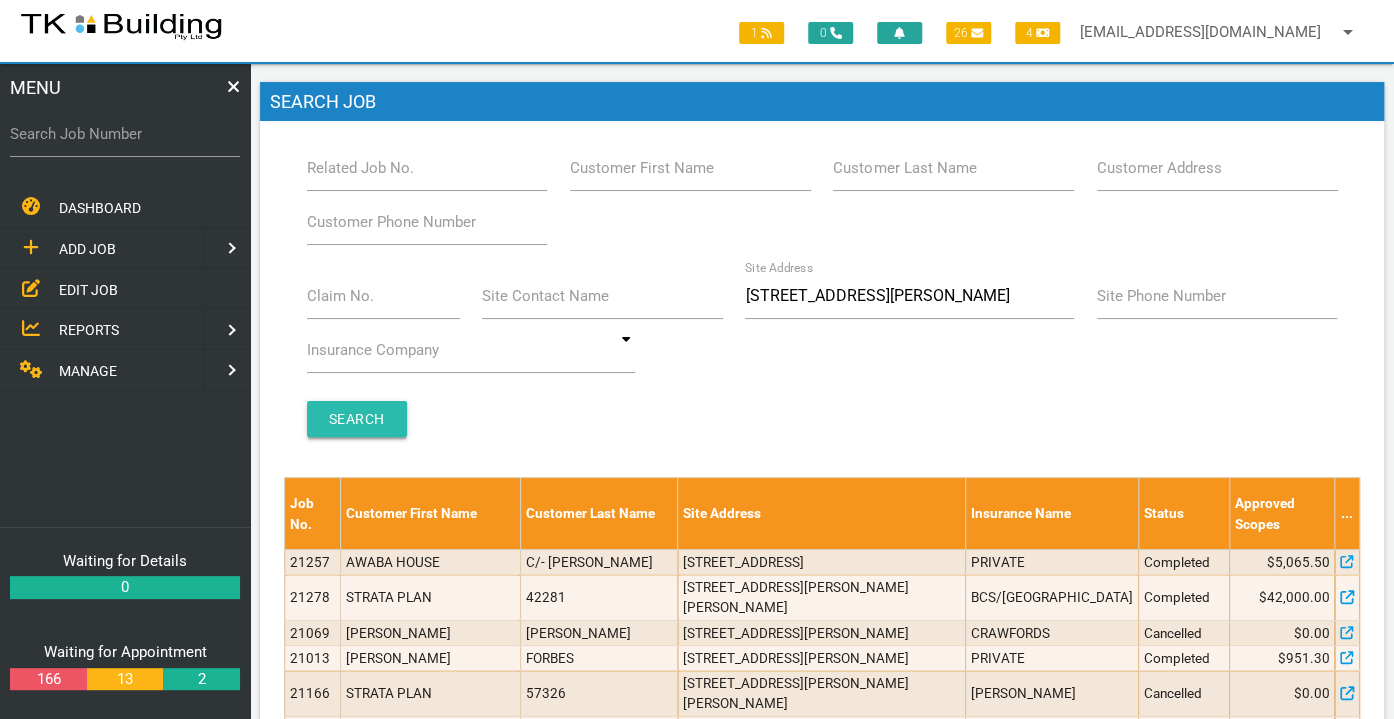 click on "Search" at bounding box center (357, 419) 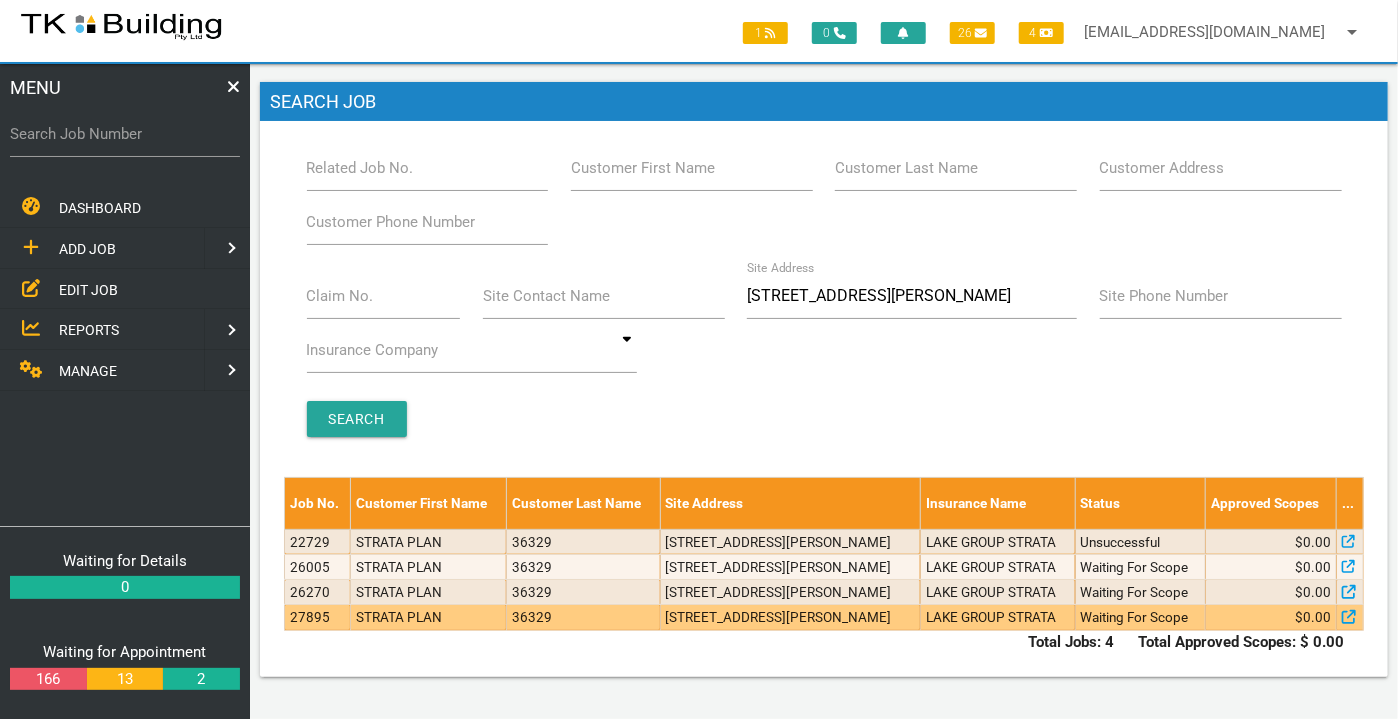 click on "[STREET_ADDRESS][PERSON_NAME]" at bounding box center (790, 617) 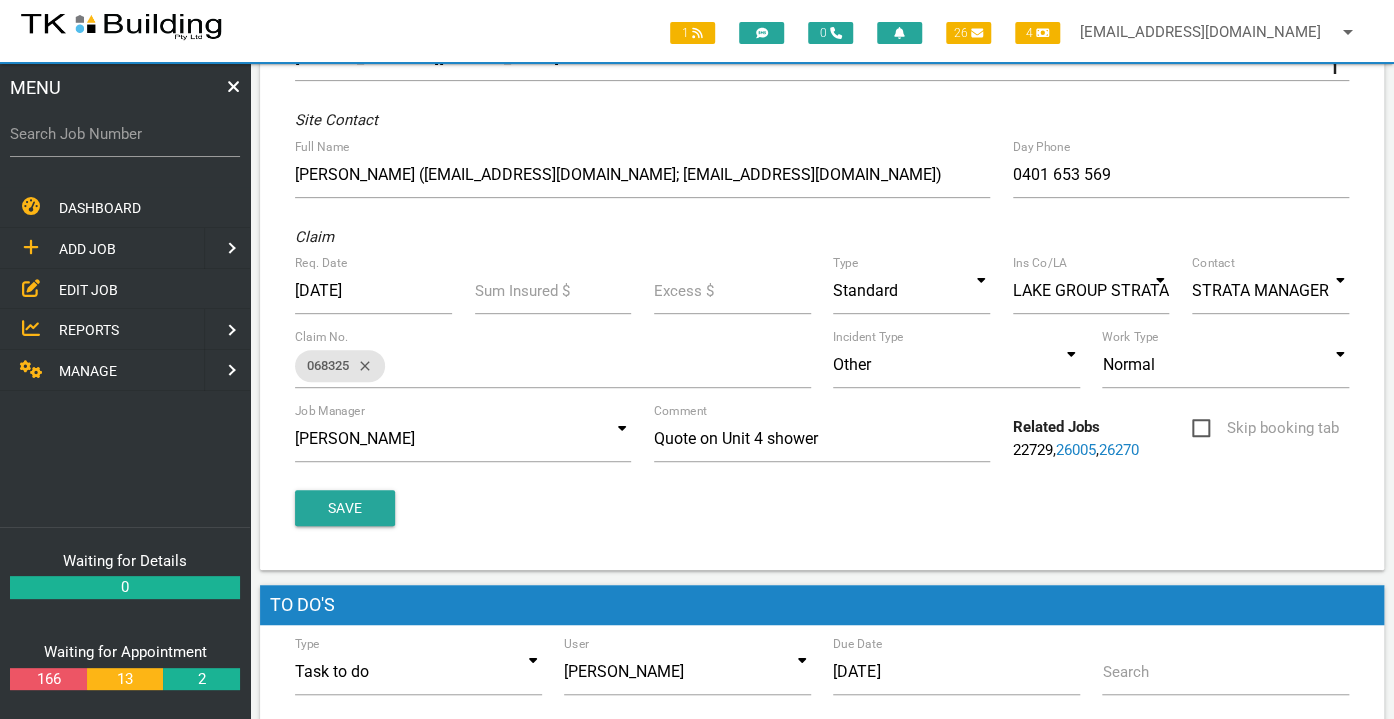 scroll, scrollTop: 0, scrollLeft: 0, axis: both 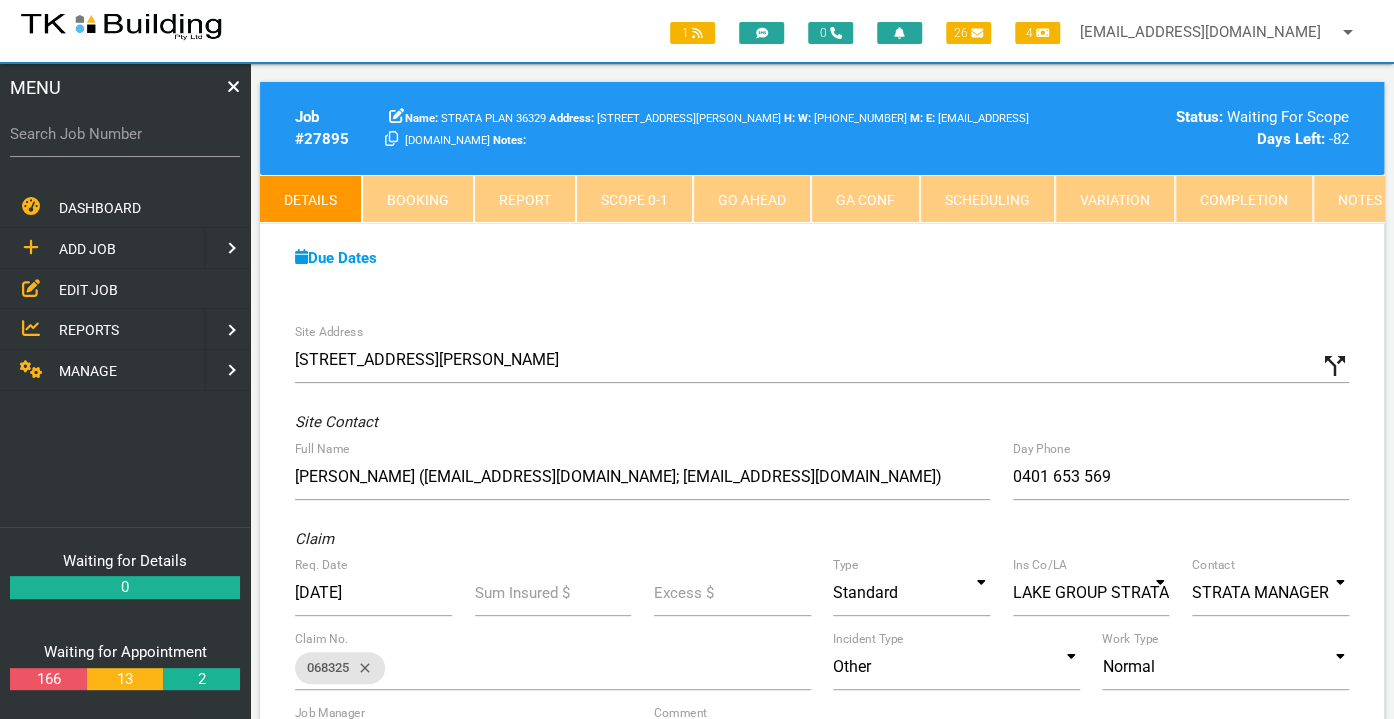 click on "Notes" at bounding box center (1360, 199) 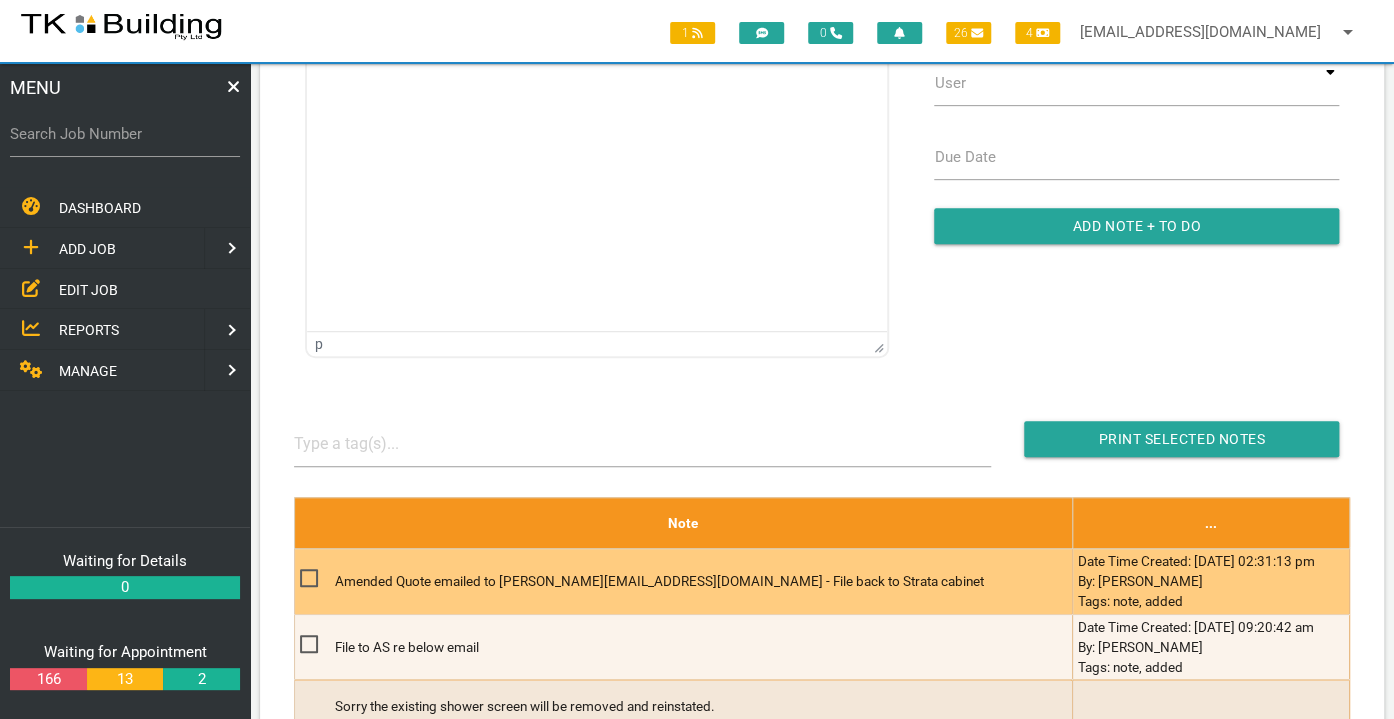 scroll, scrollTop: 385, scrollLeft: 0, axis: vertical 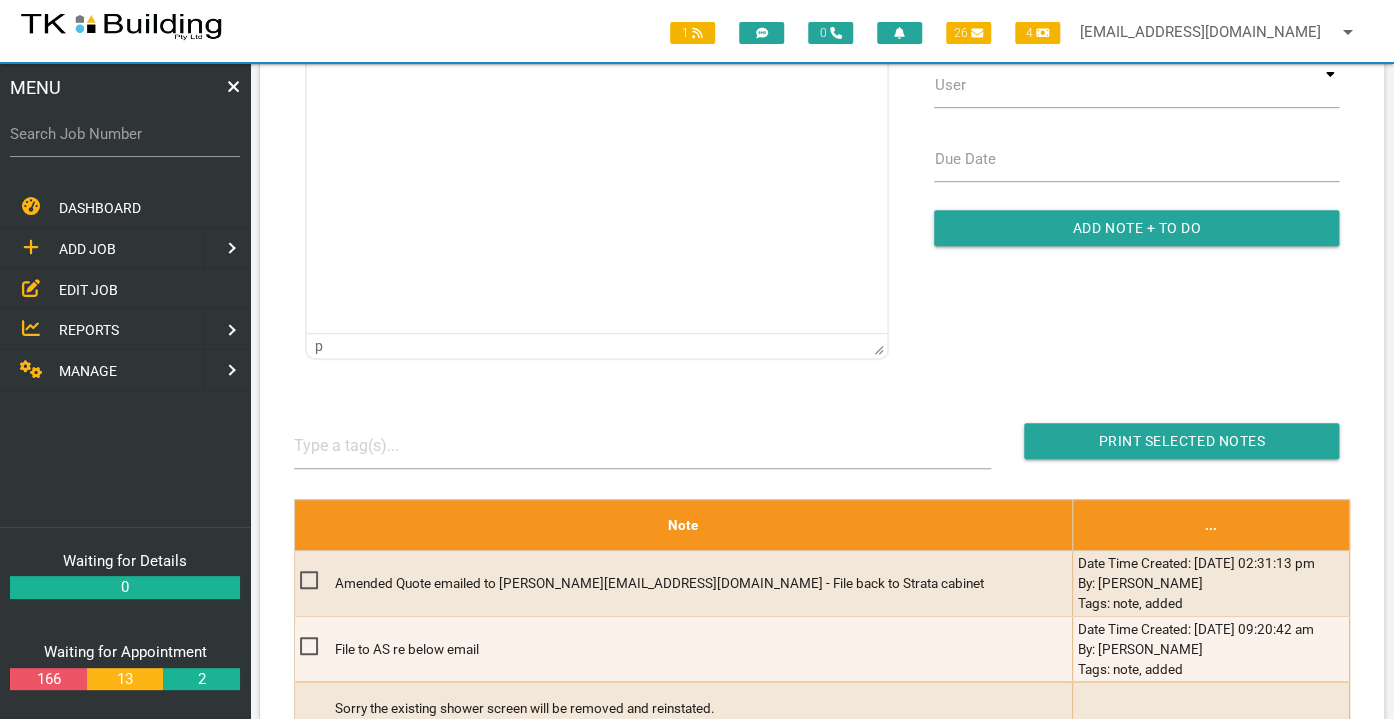 click at bounding box center (597, -46) 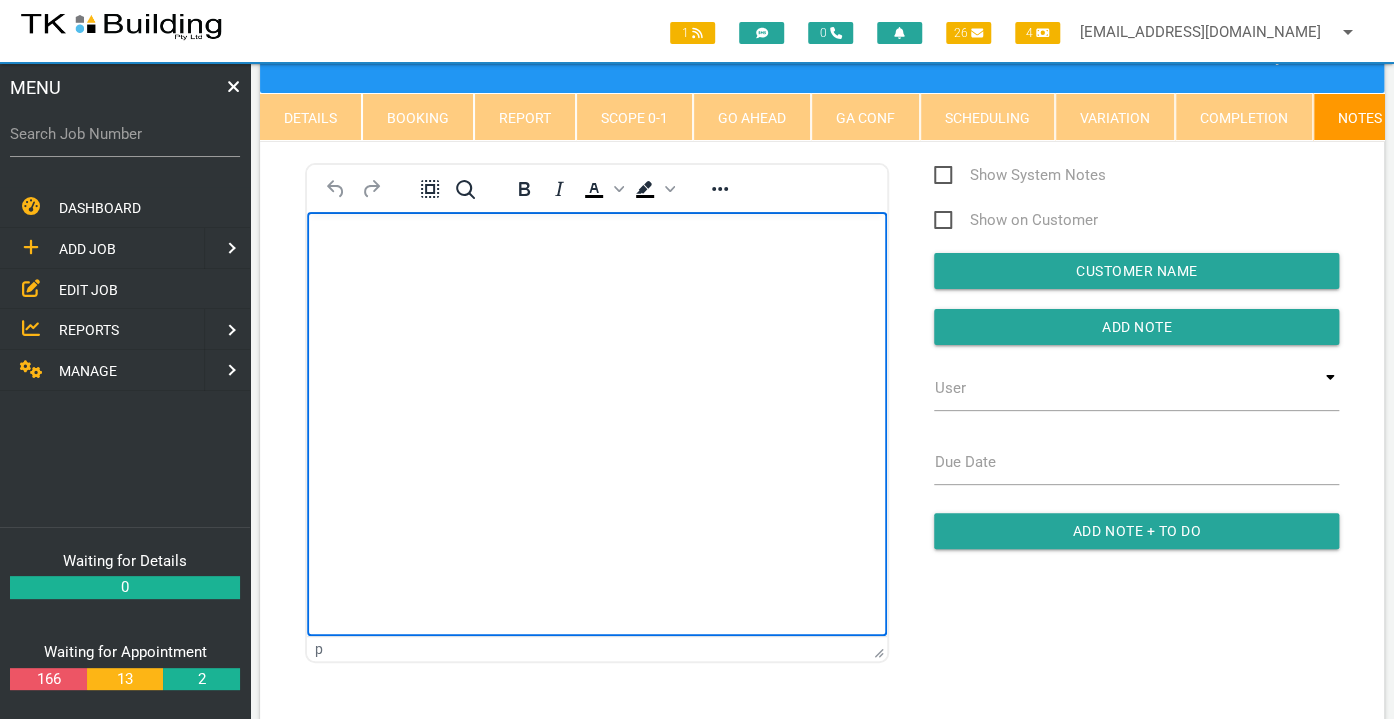 scroll, scrollTop: 60, scrollLeft: 0, axis: vertical 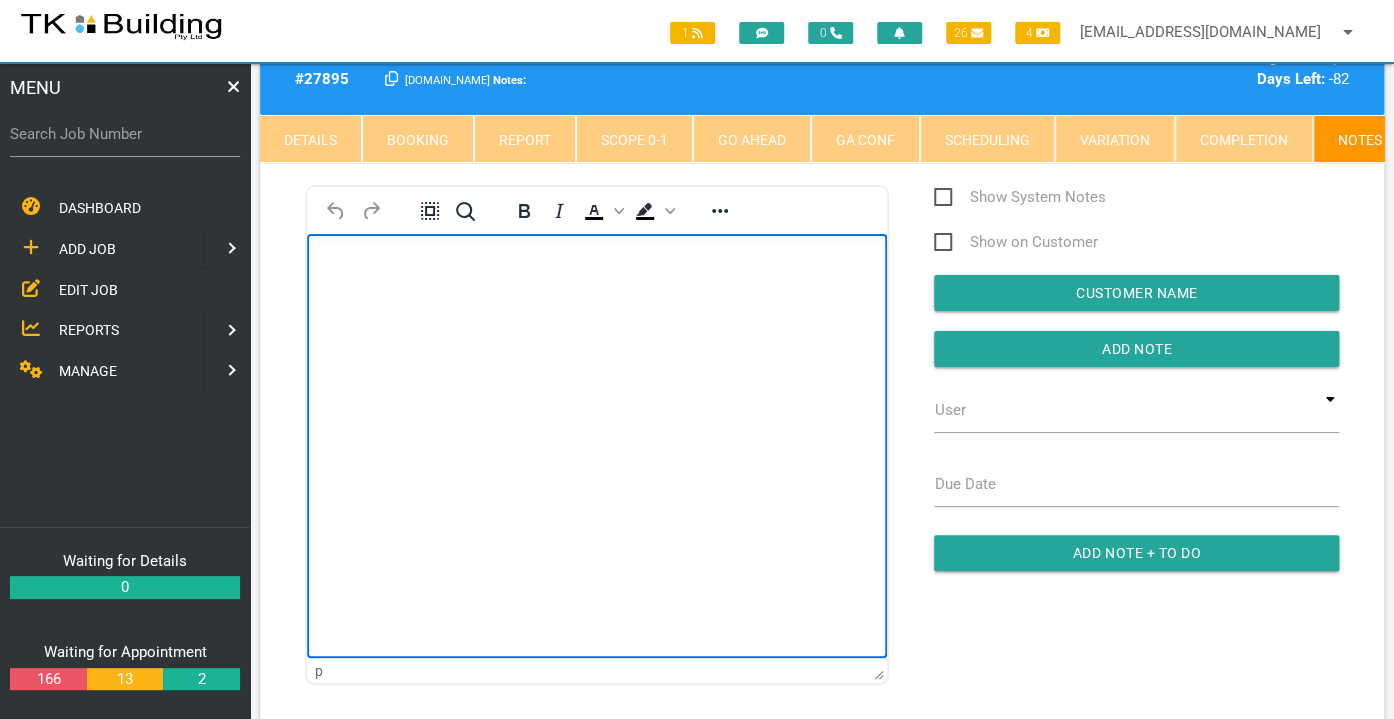 type 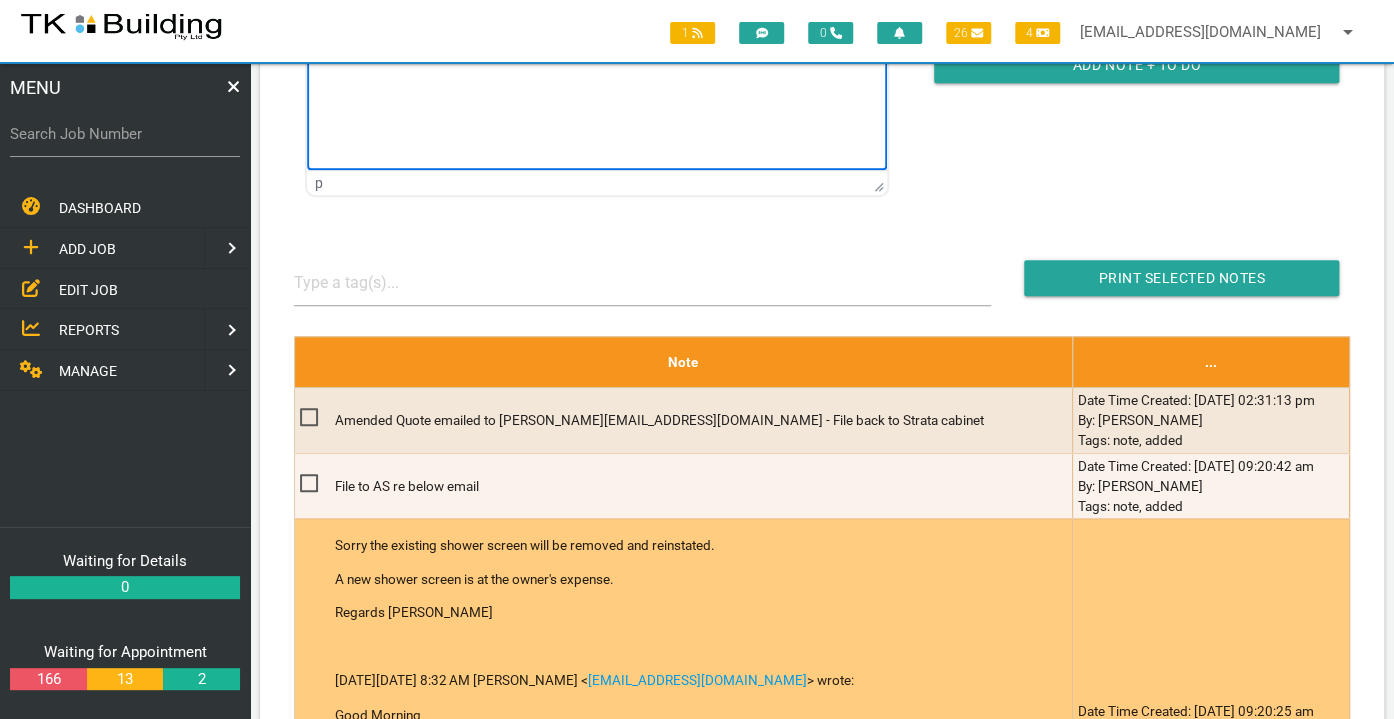 scroll, scrollTop: 0, scrollLeft: 0, axis: both 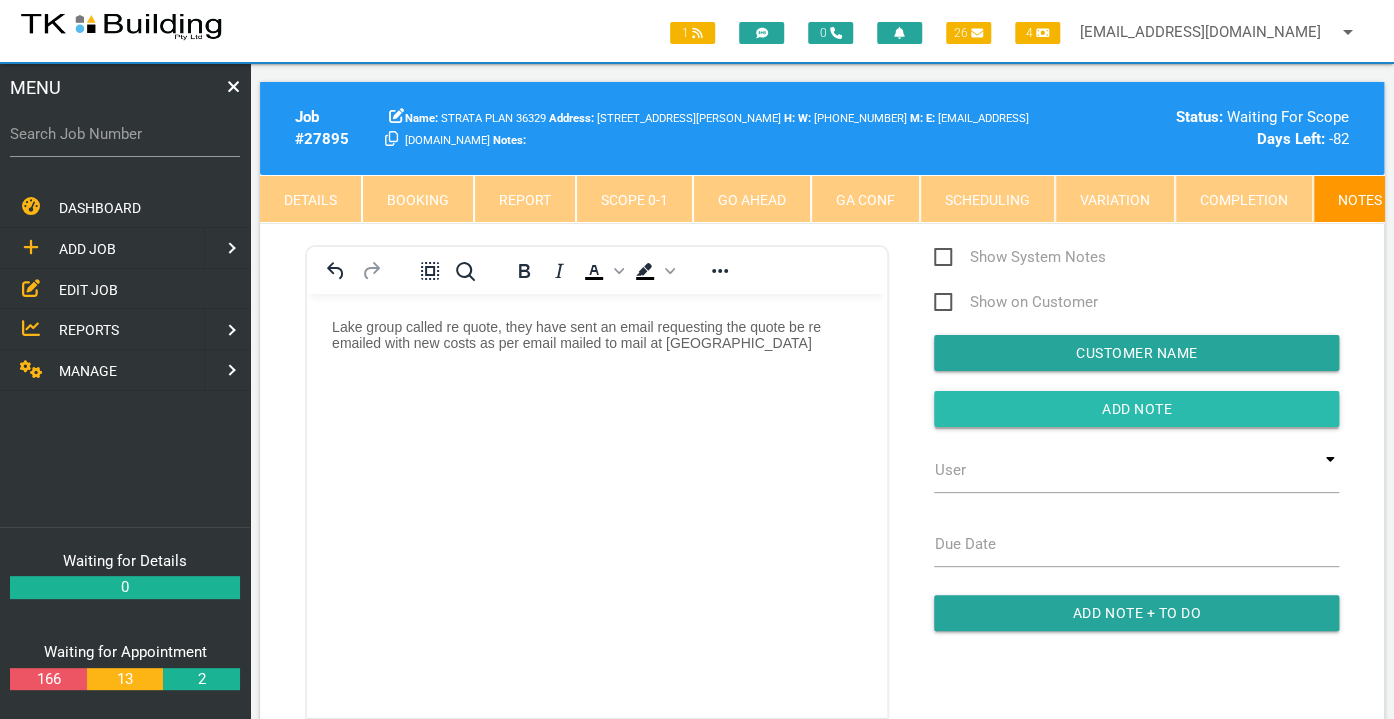 click at bounding box center [1136, 409] 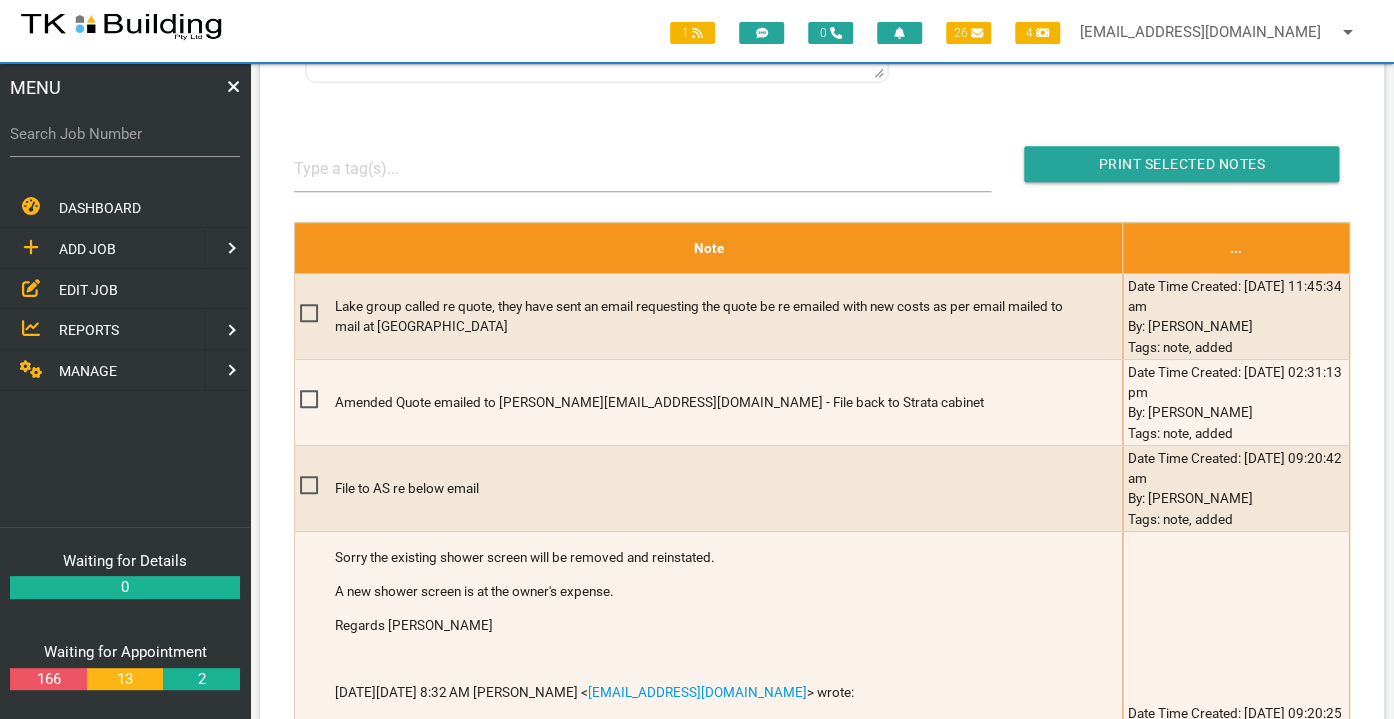scroll, scrollTop: 0, scrollLeft: 0, axis: both 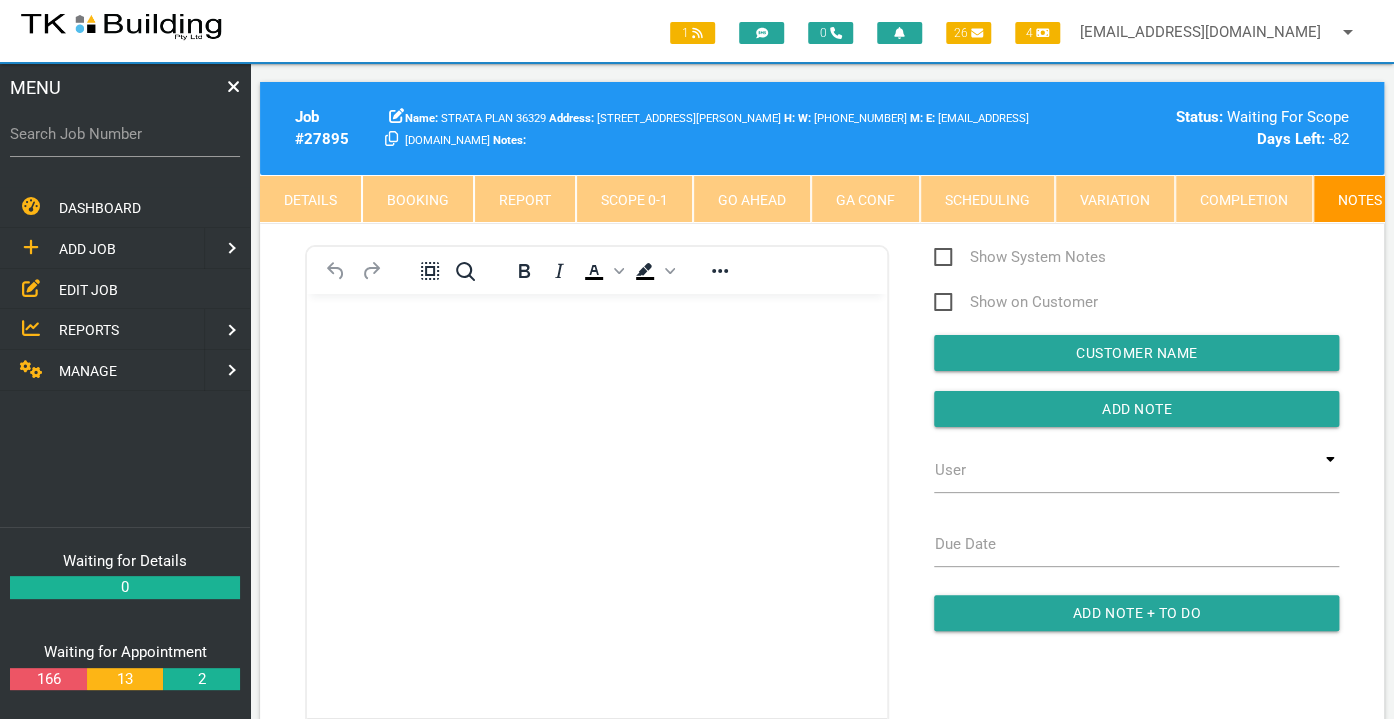 click on "EDIT JOB" at bounding box center (88, 289) 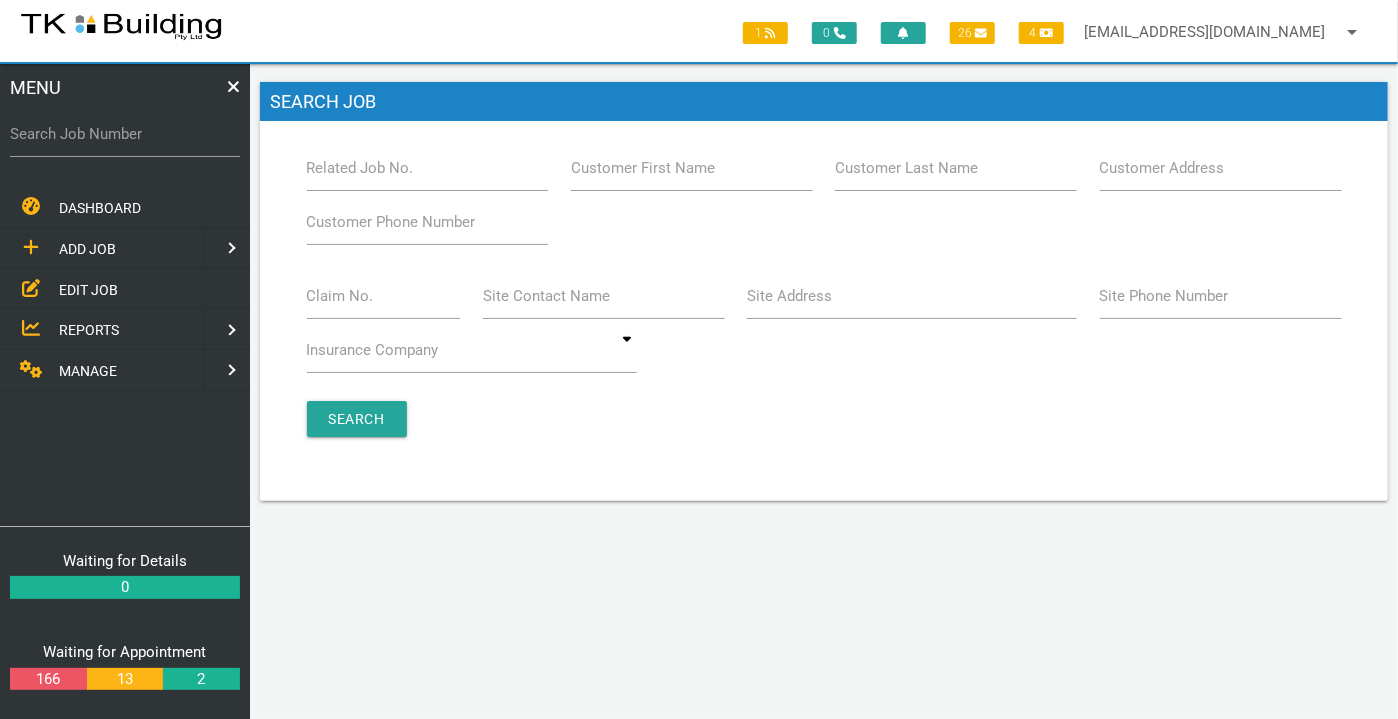 click on "Related Job No." at bounding box center (360, 168) 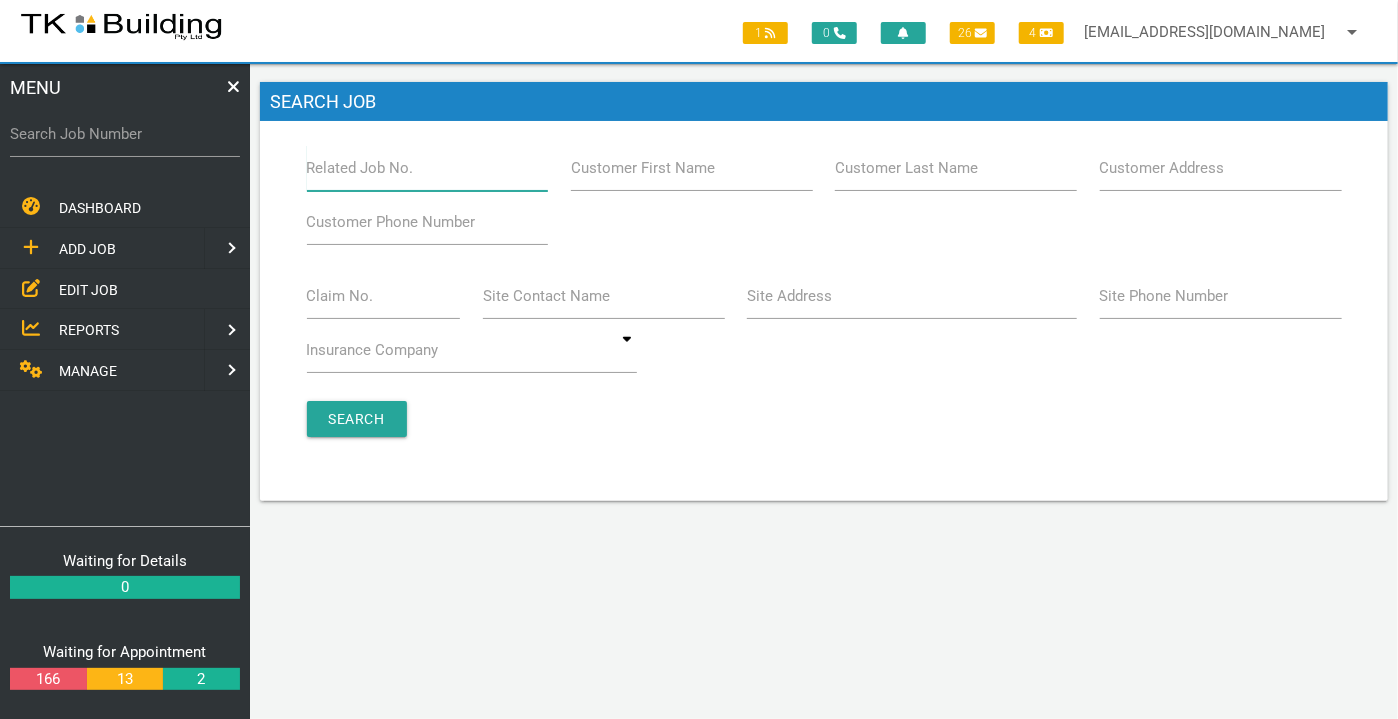 click on "Related Job No." at bounding box center (428, 168) 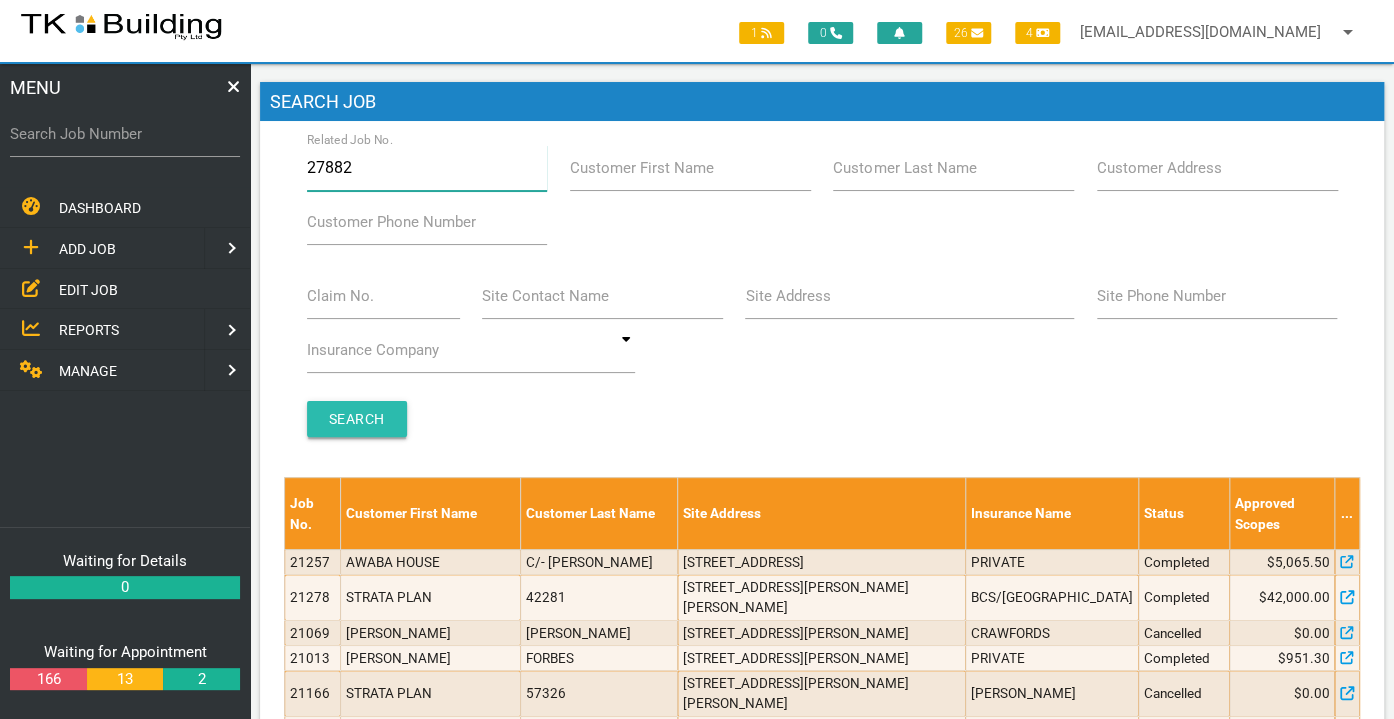 type on "27882" 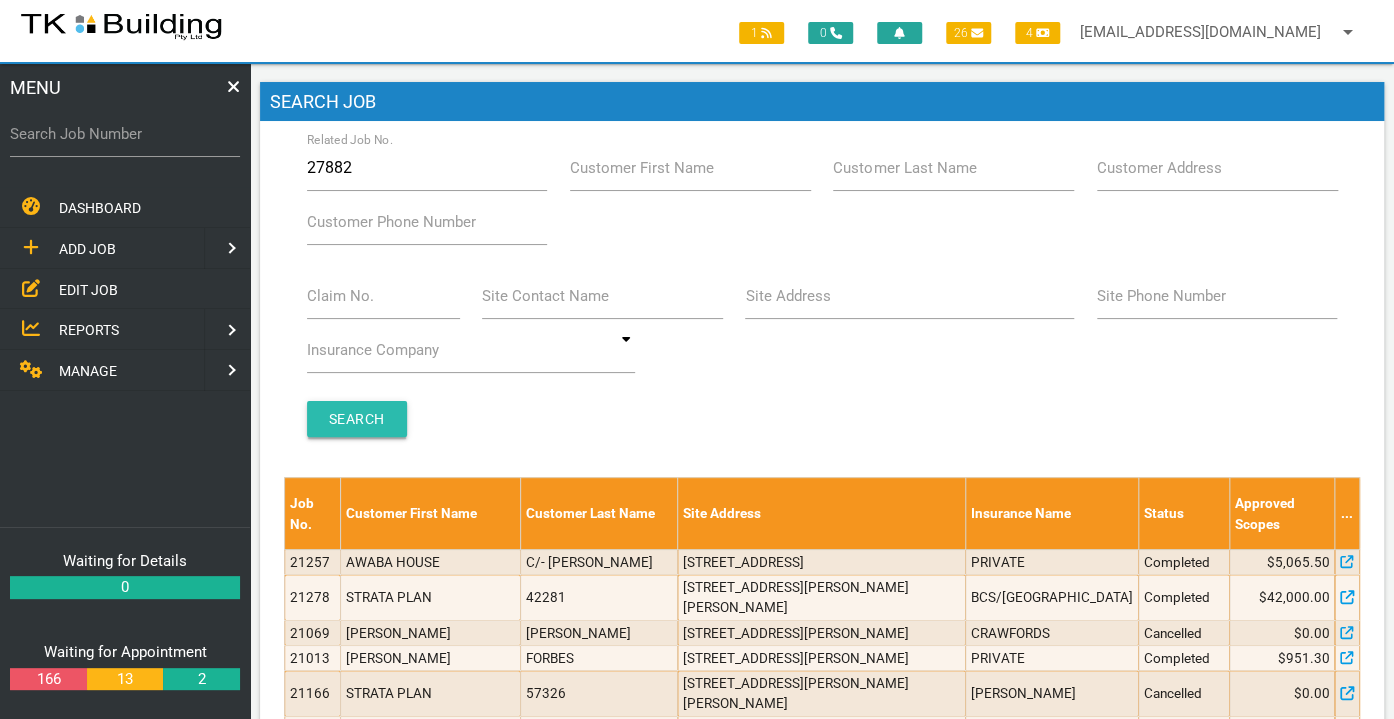 click on "Search" at bounding box center (357, 419) 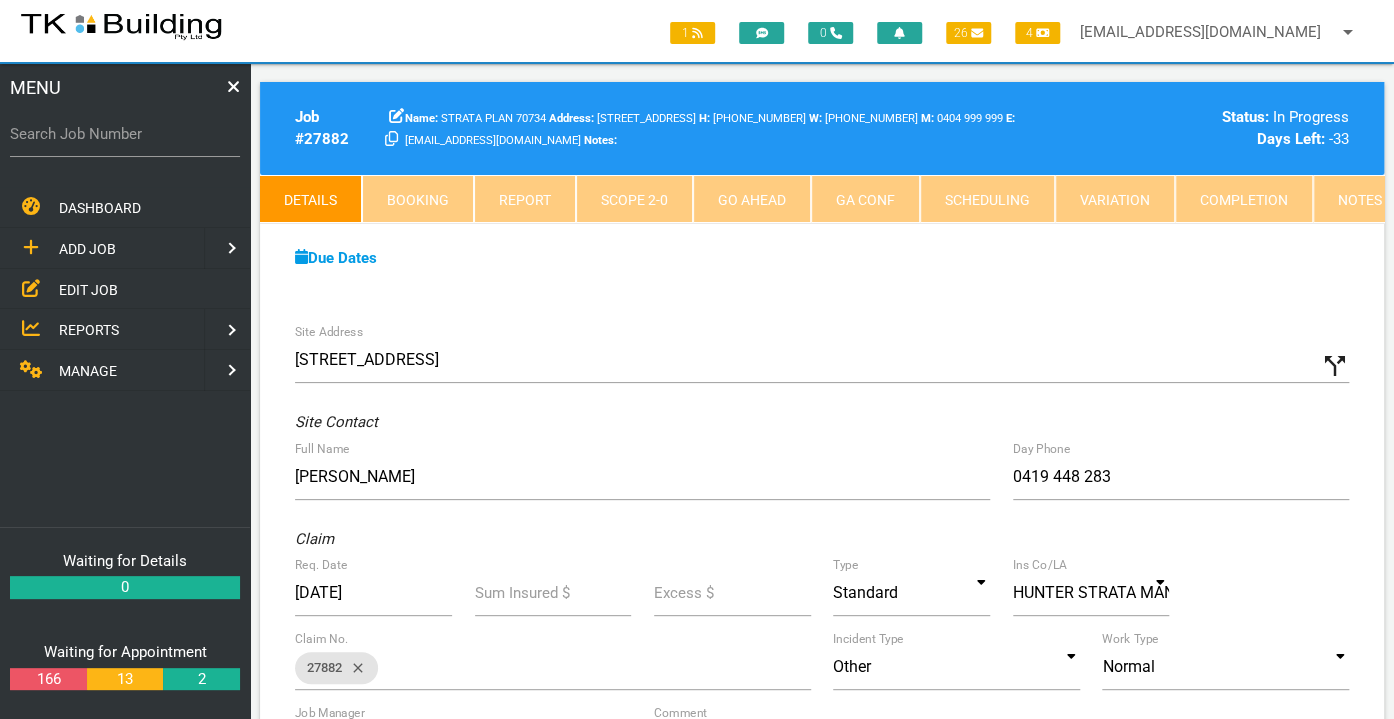 scroll, scrollTop: 0, scrollLeft: 0, axis: both 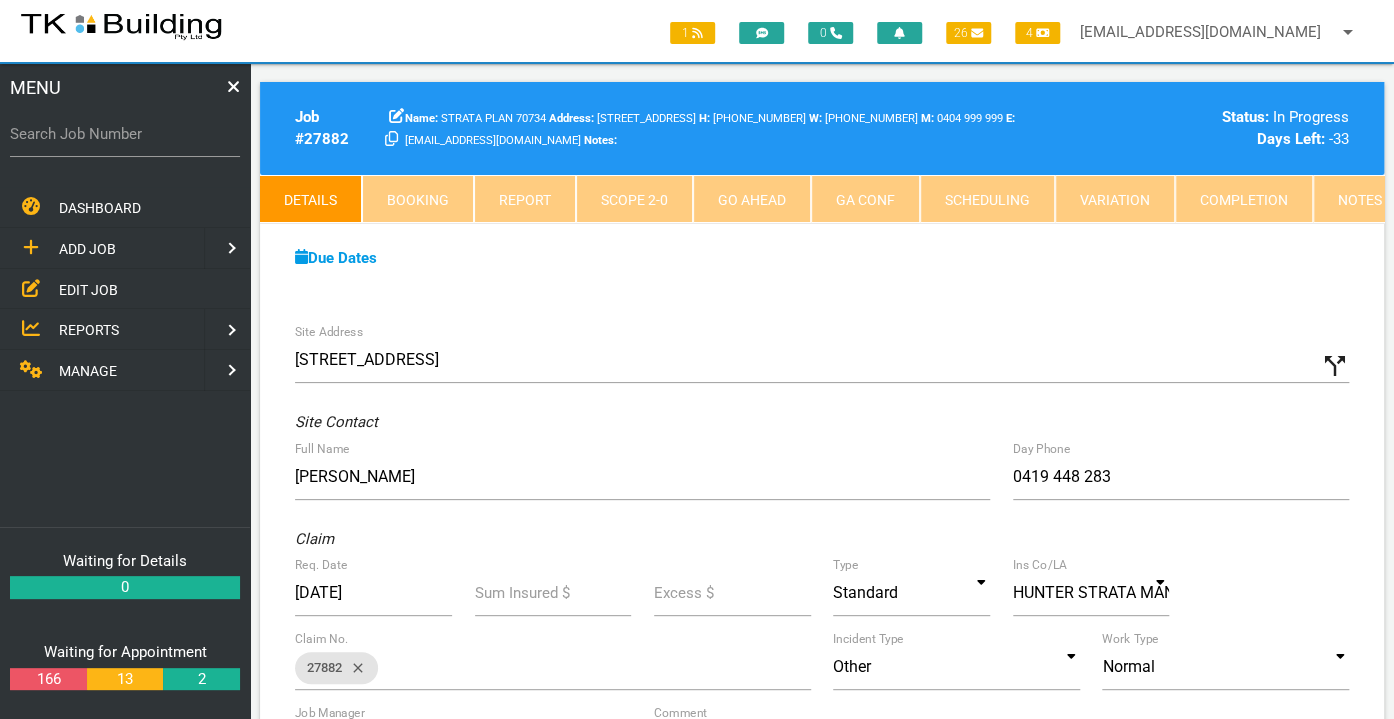 click on "Notes" at bounding box center [1360, 199] 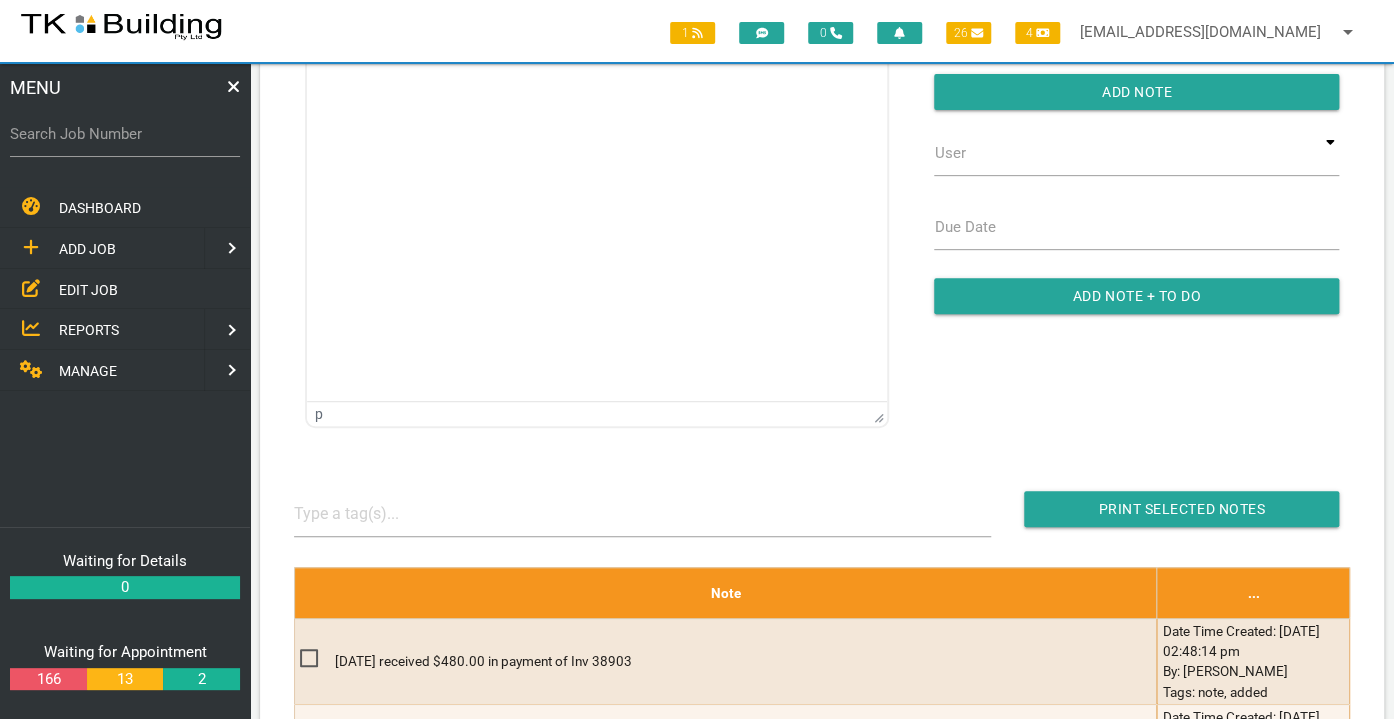 scroll, scrollTop: 199, scrollLeft: 0, axis: vertical 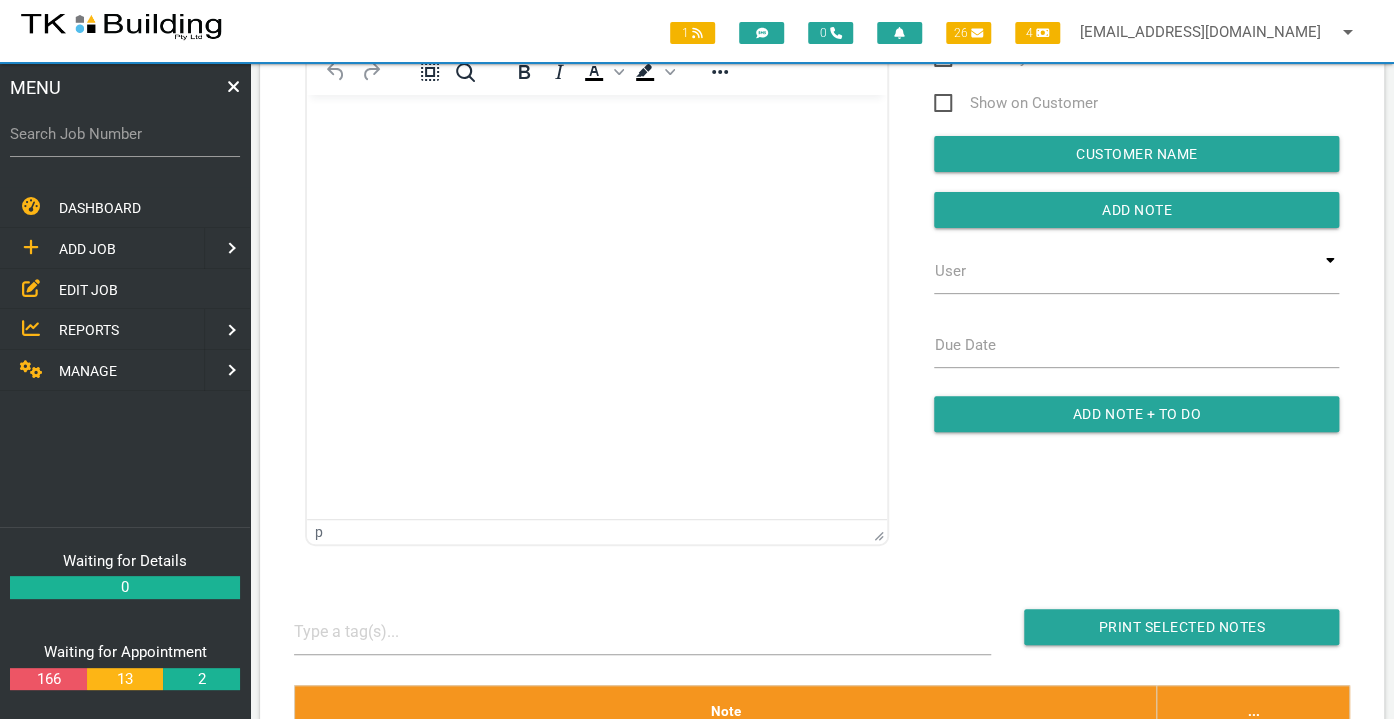 click at bounding box center [597, 140] 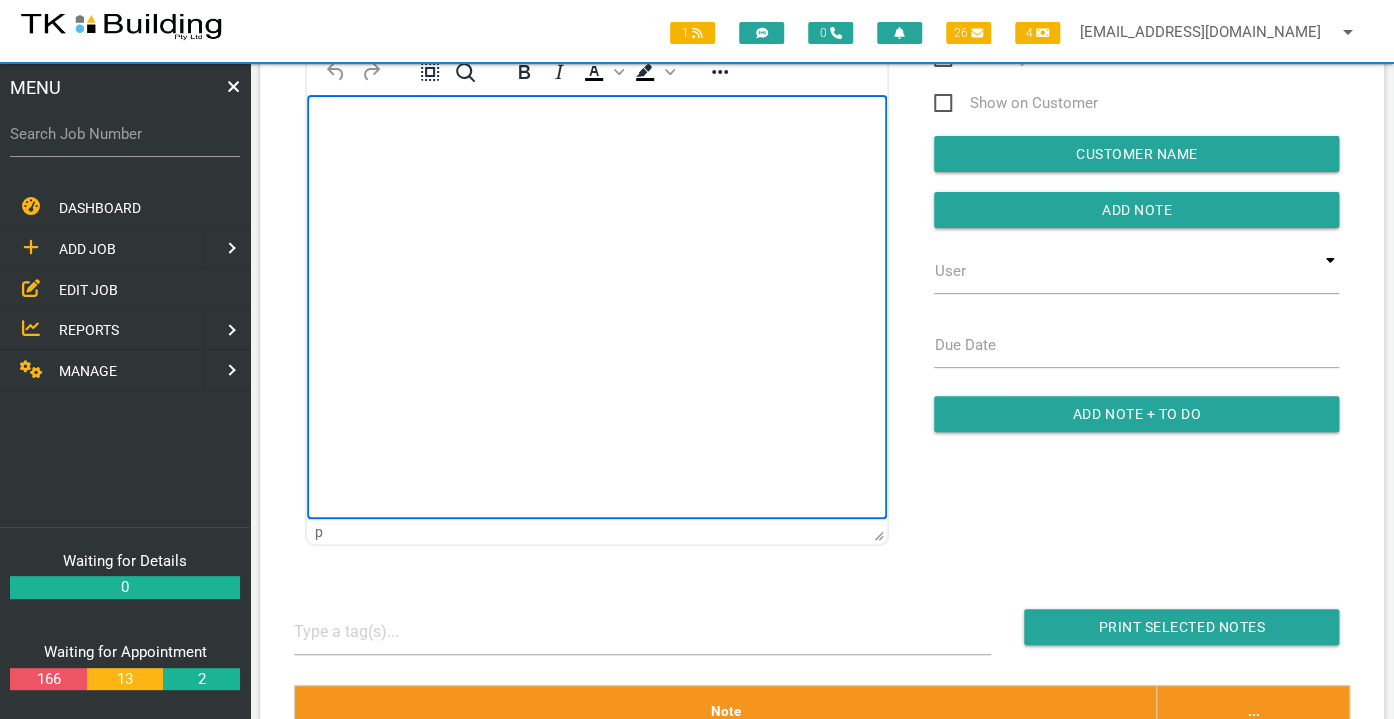 type 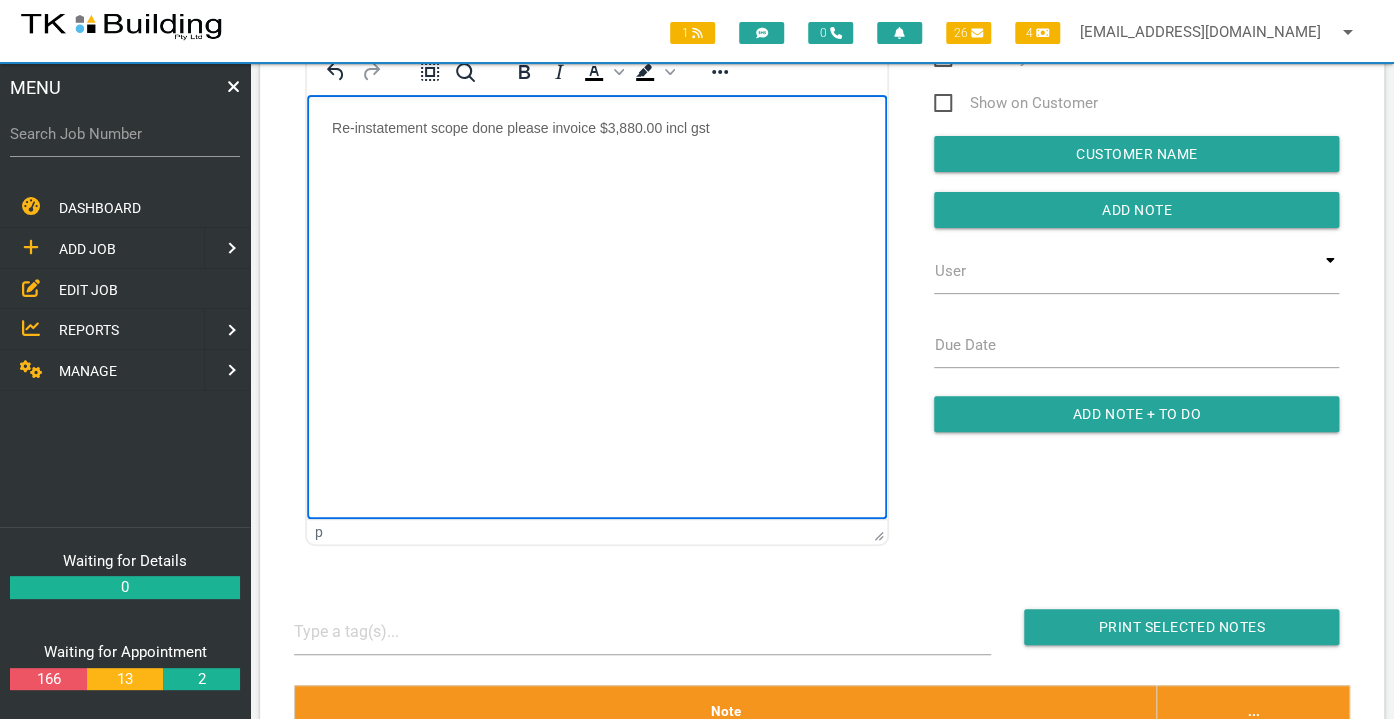 click on "Re-instatement scope done please invoice $3,880.00 incl gst" at bounding box center (597, 128) 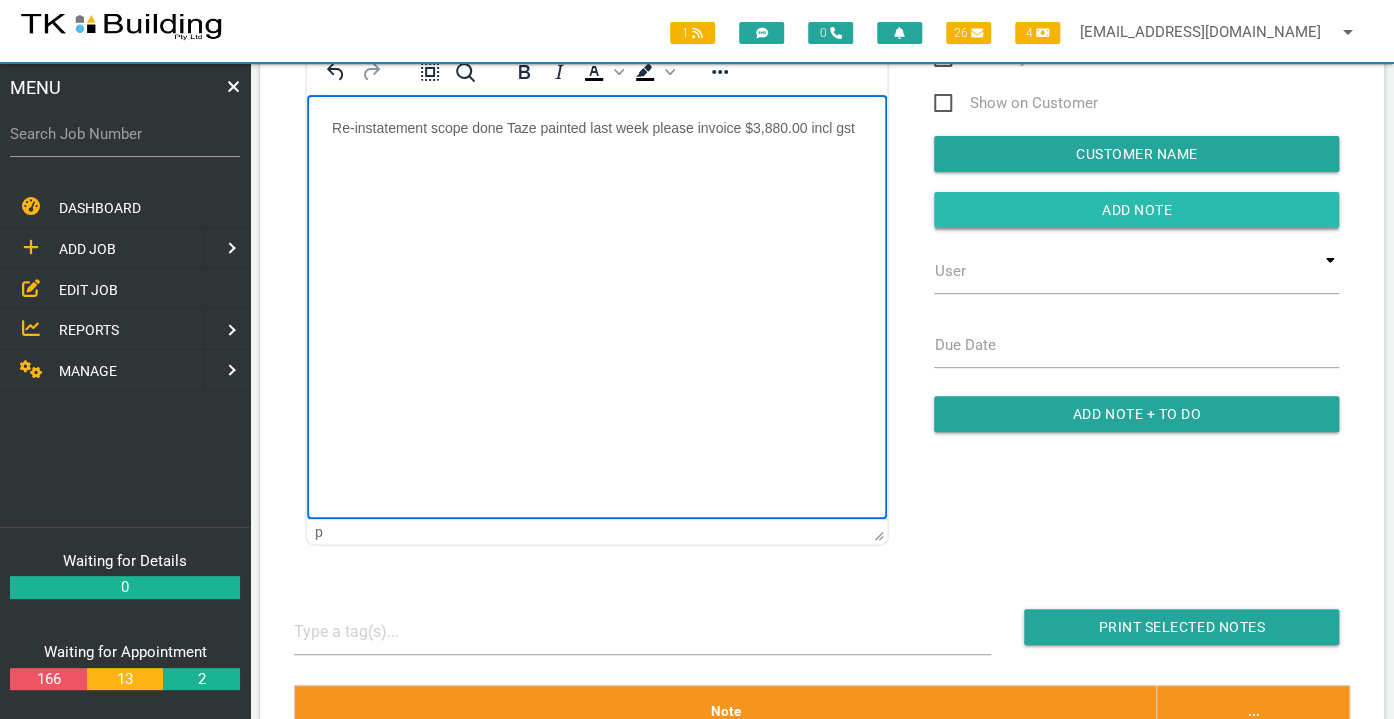 click on "Add Note" at bounding box center (1136, 210) 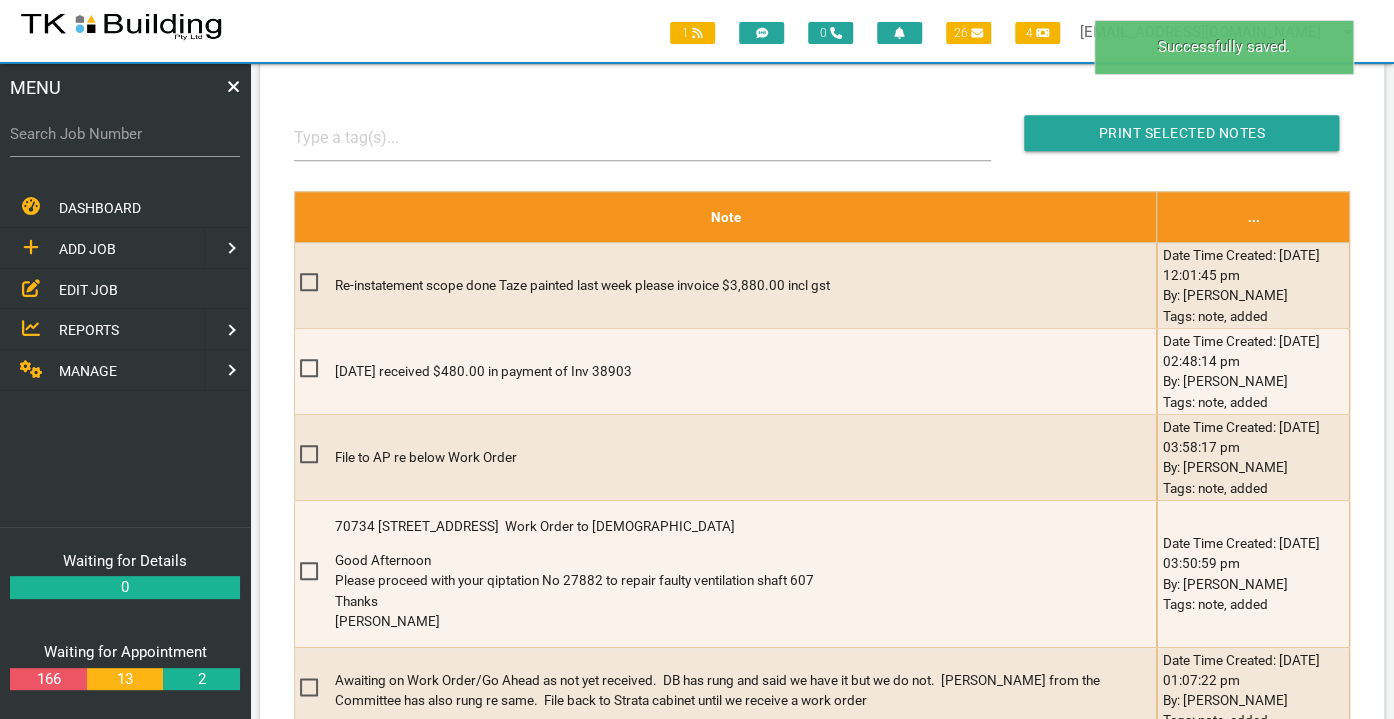 scroll, scrollTop: 699, scrollLeft: 0, axis: vertical 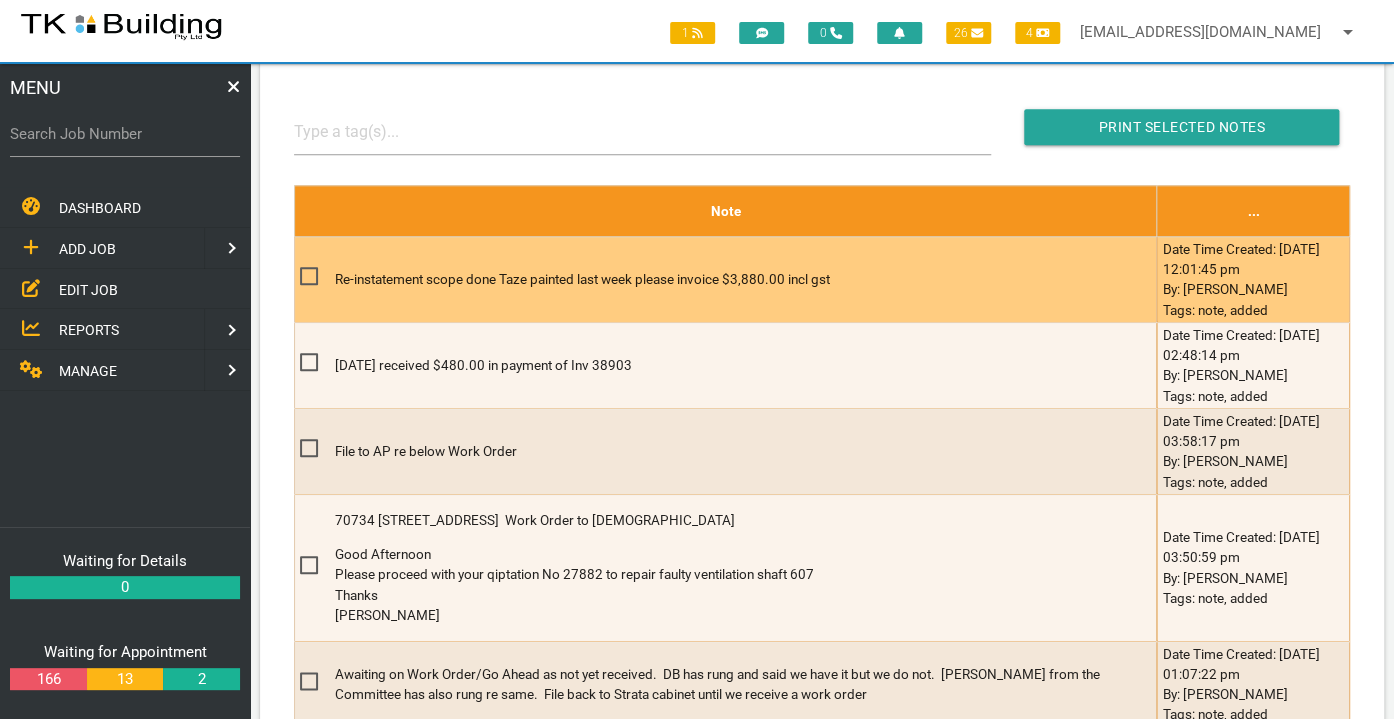 click at bounding box center [317, 276] 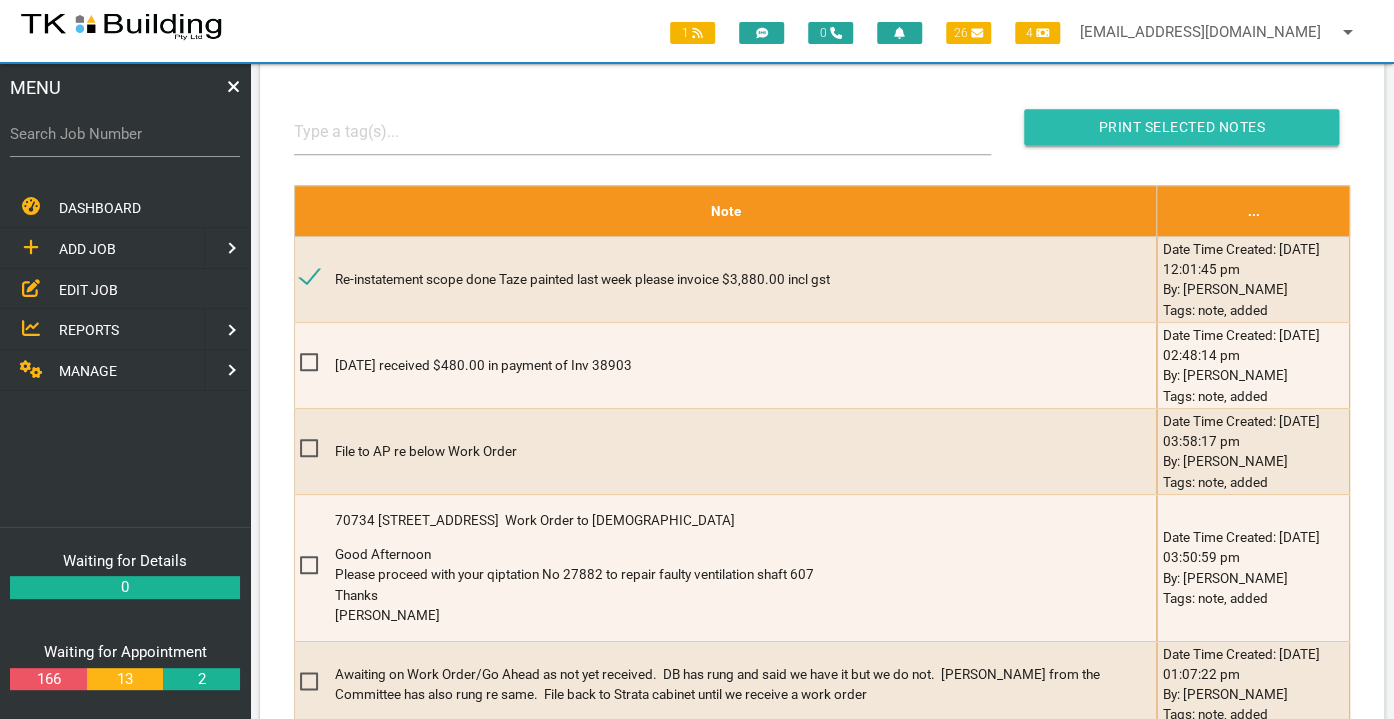 click on "Print Selected Notes" at bounding box center [1181, 127] 